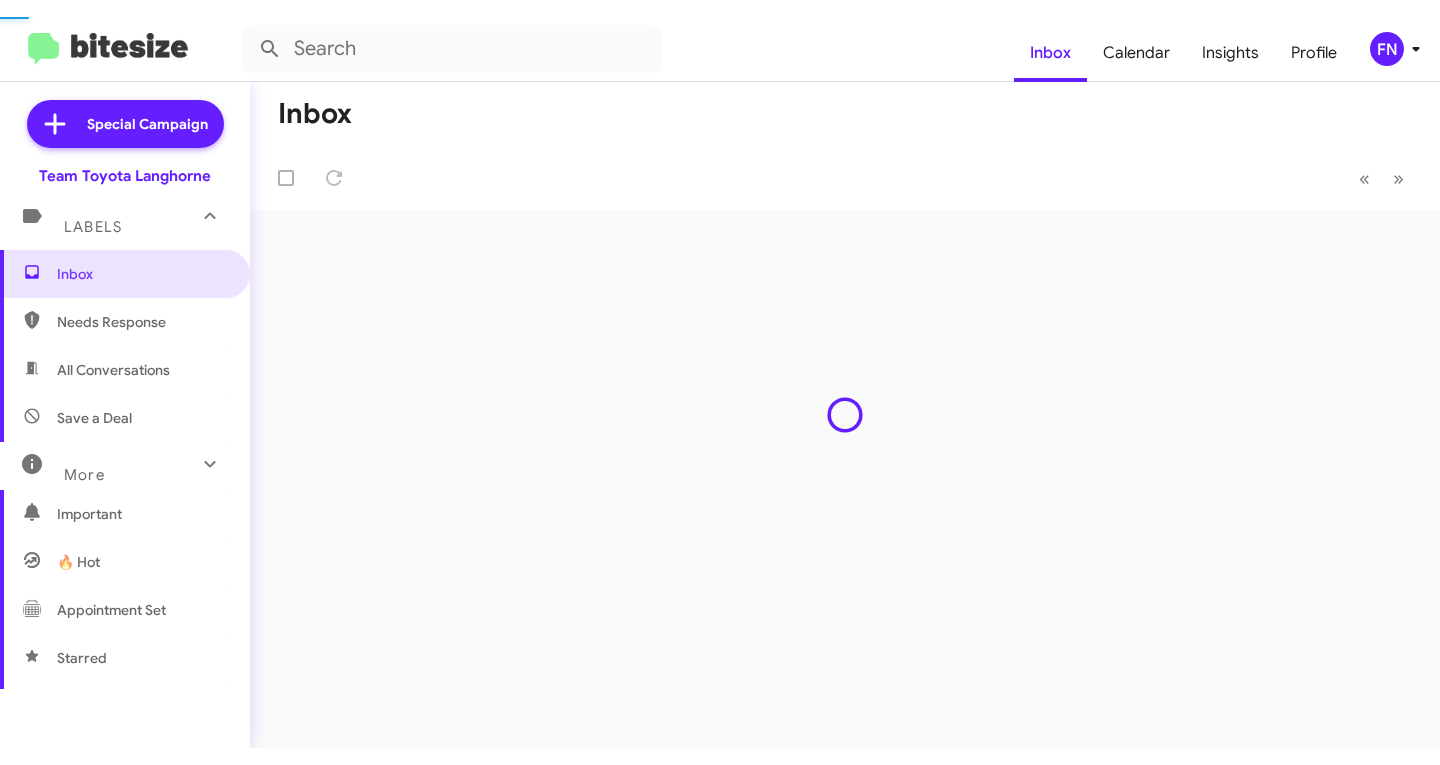 scroll, scrollTop: 0, scrollLeft: 0, axis: both 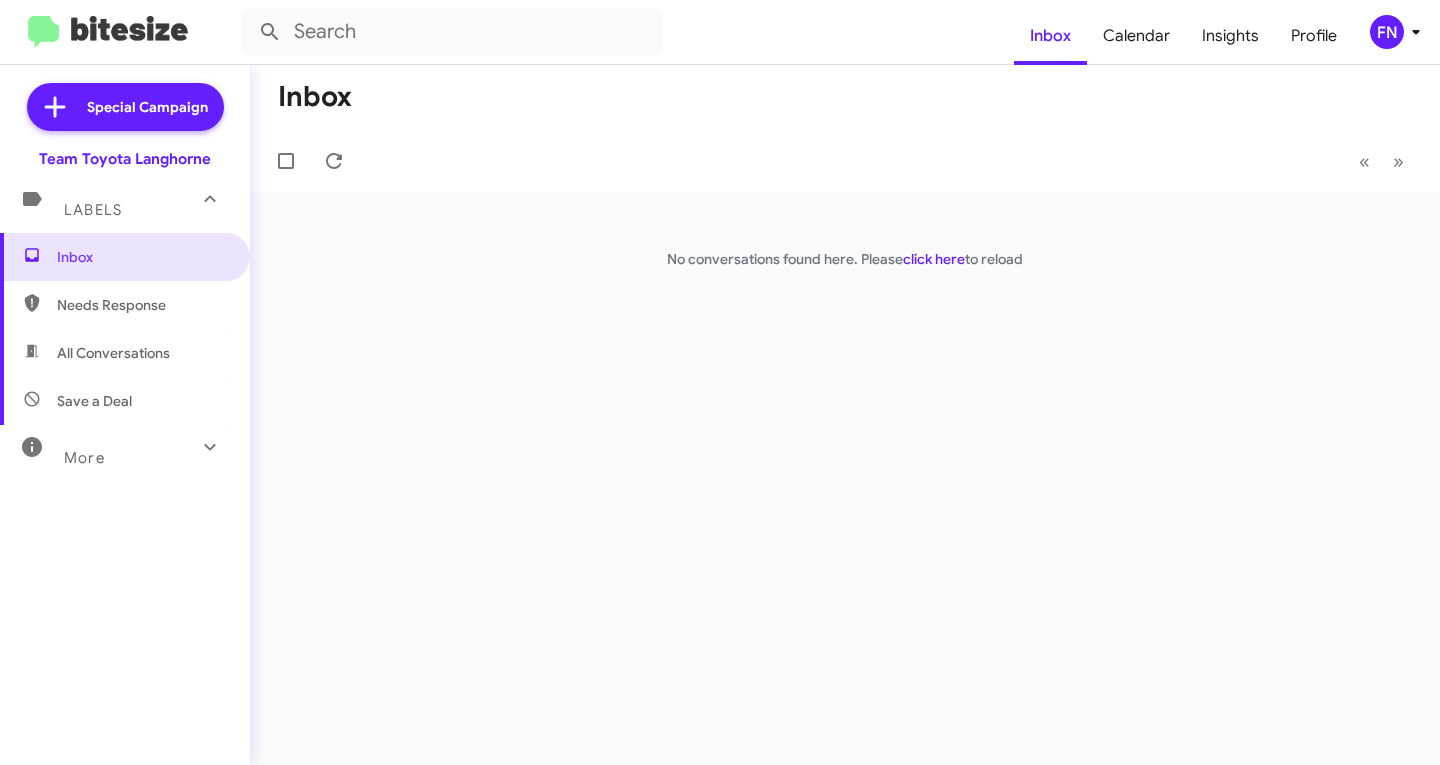 click on "FN" 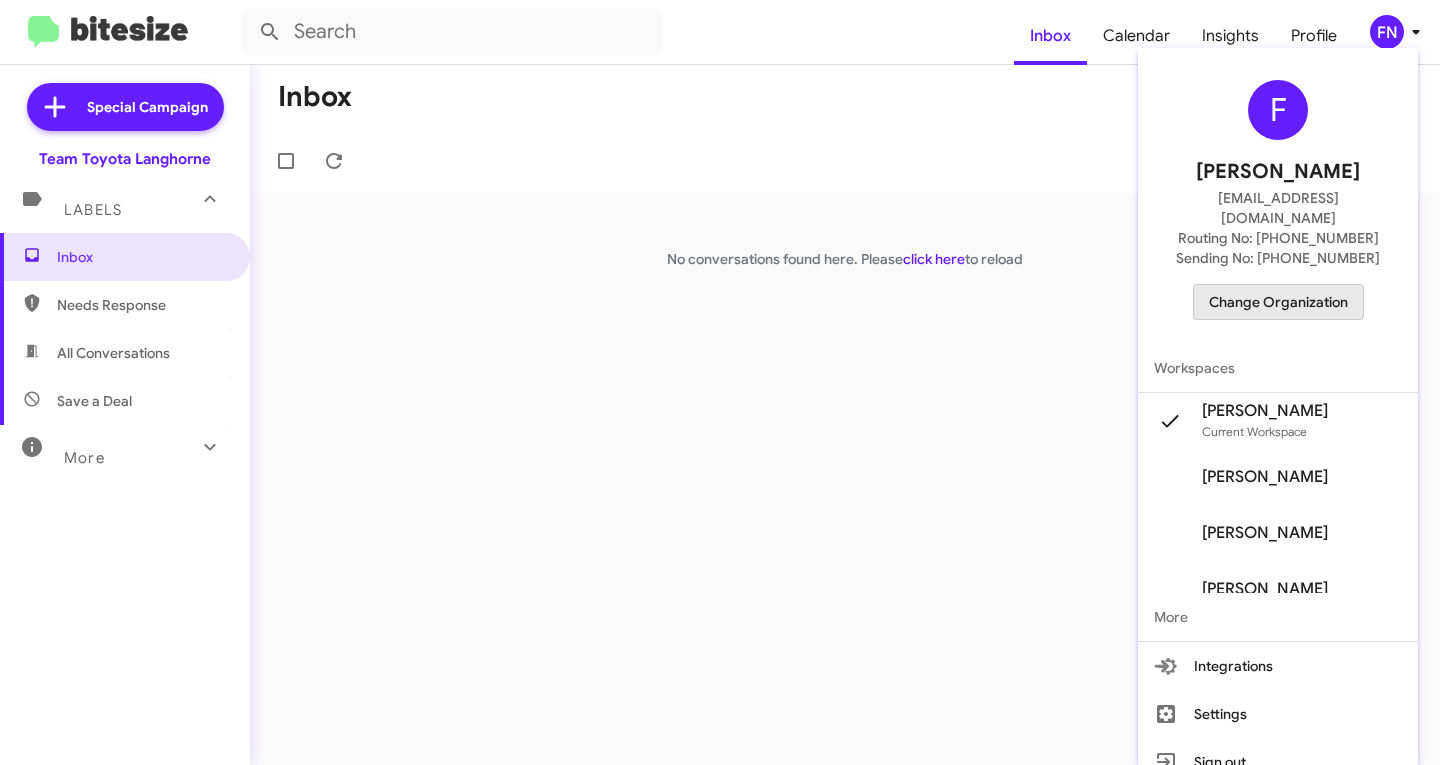 click on "Change Organization" at bounding box center [1278, 302] 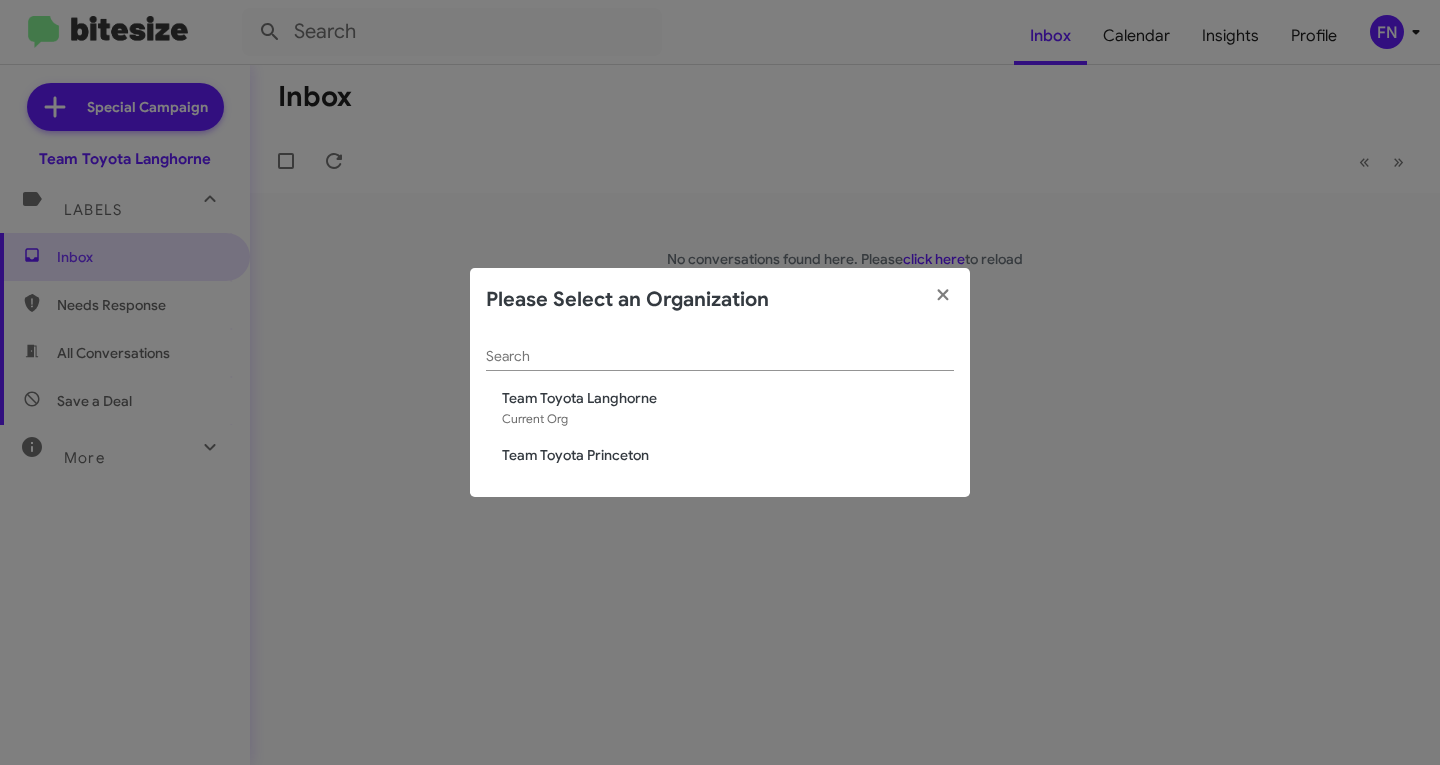 click on "Search" 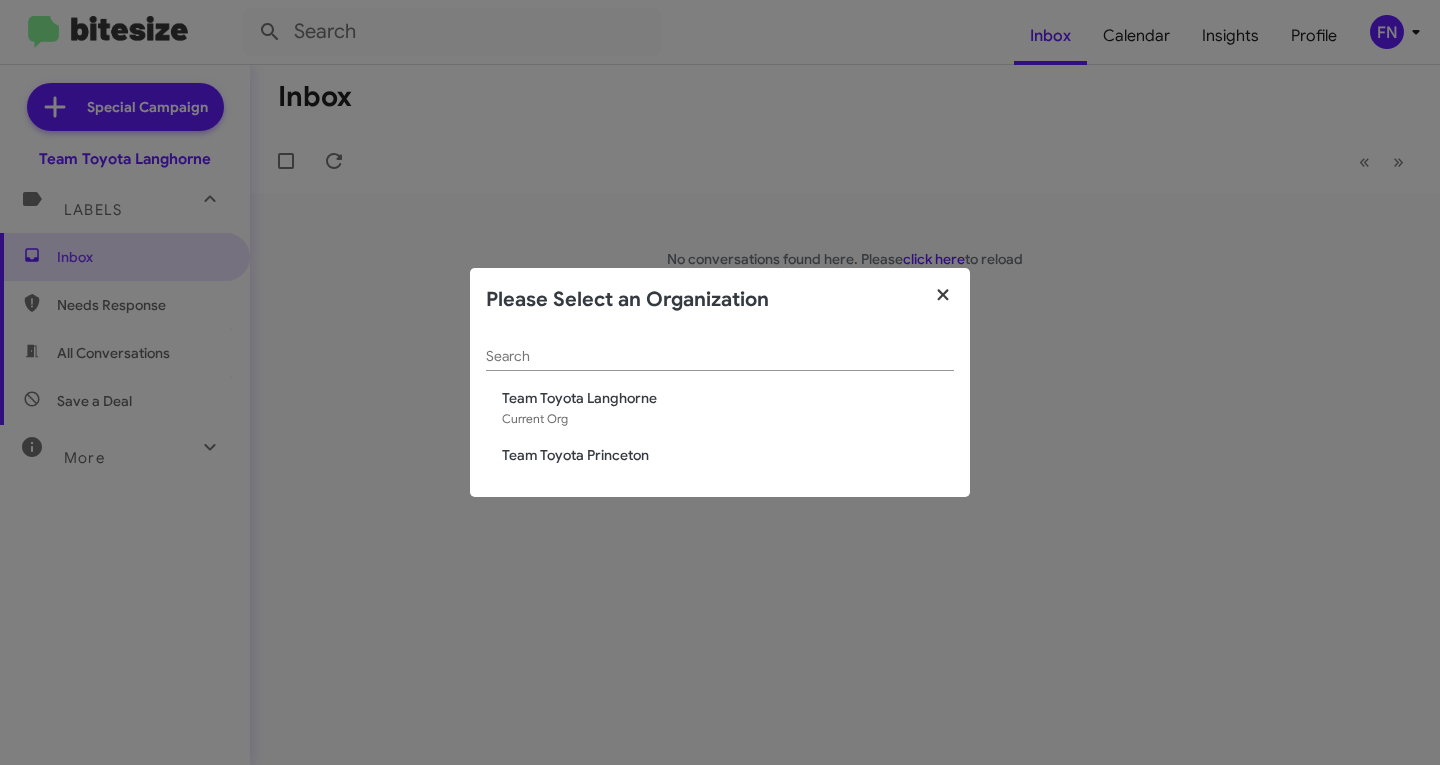 click 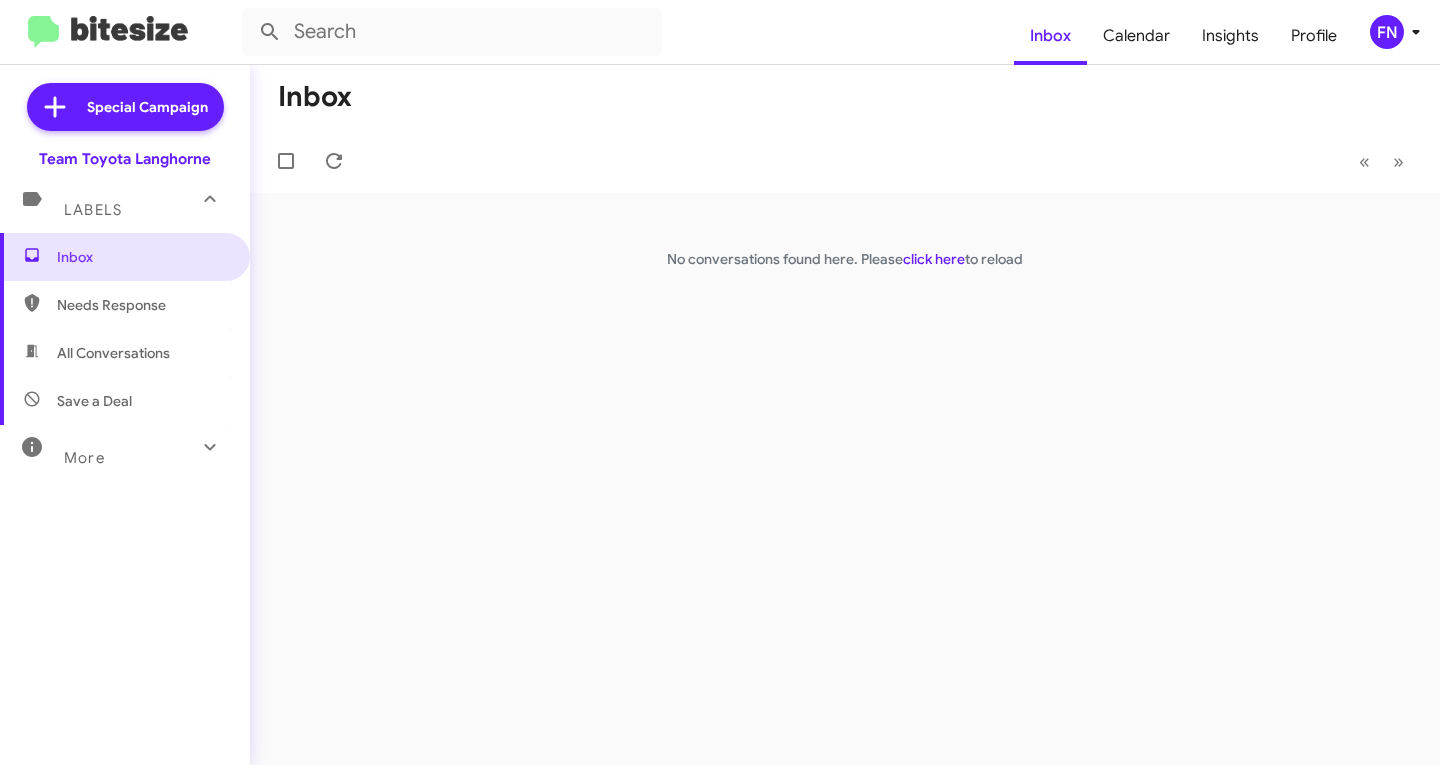 click on "FN" 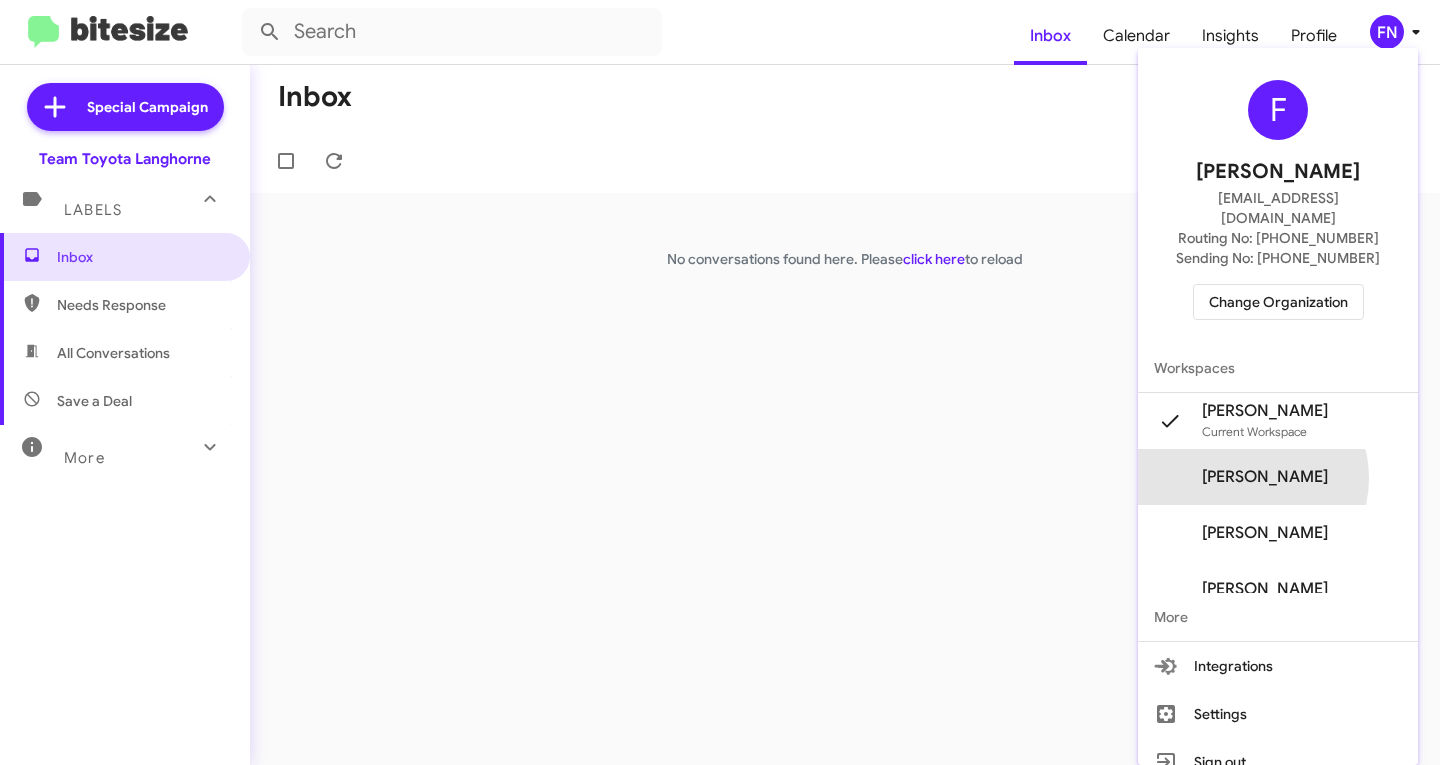 click on "[PERSON_NAME]" at bounding box center (1265, 477) 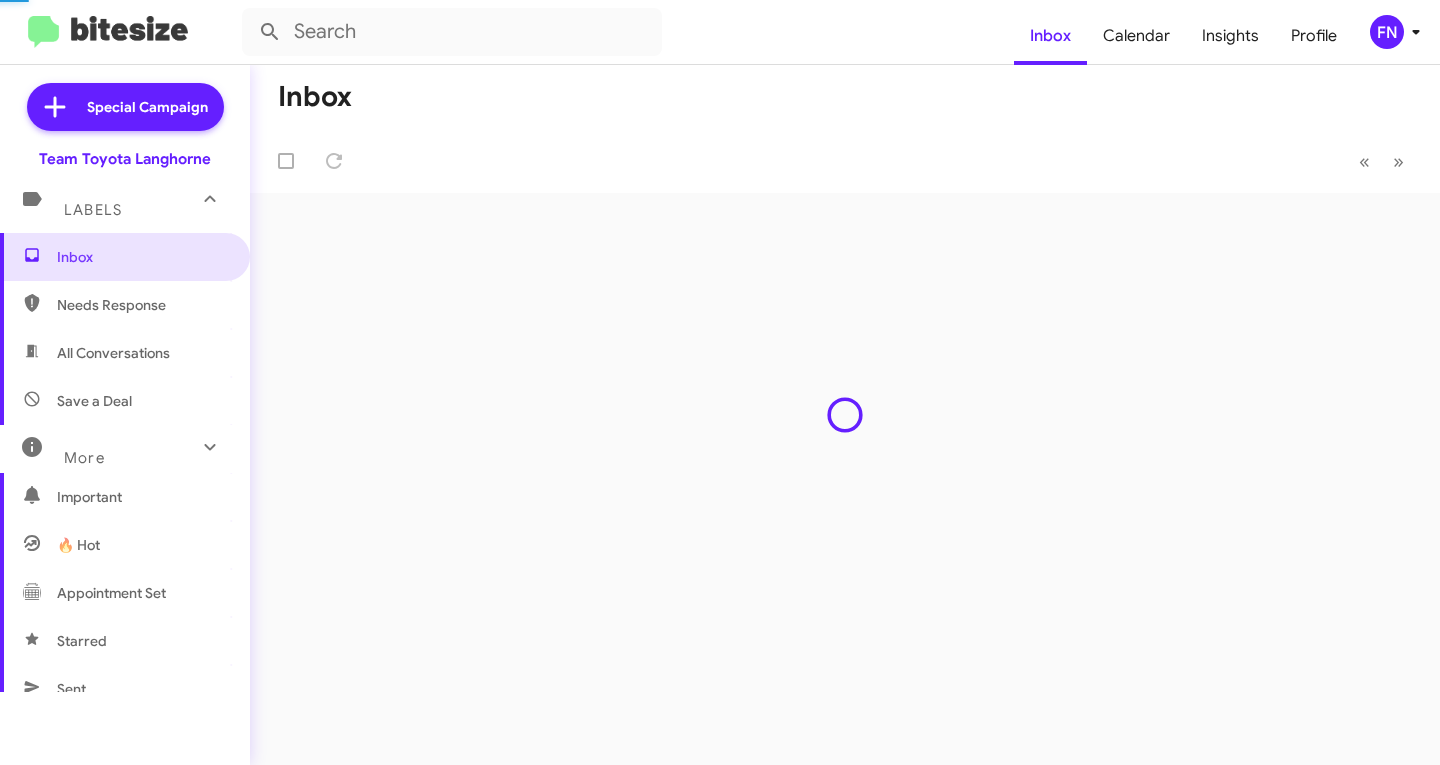scroll, scrollTop: 0, scrollLeft: 0, axis: both 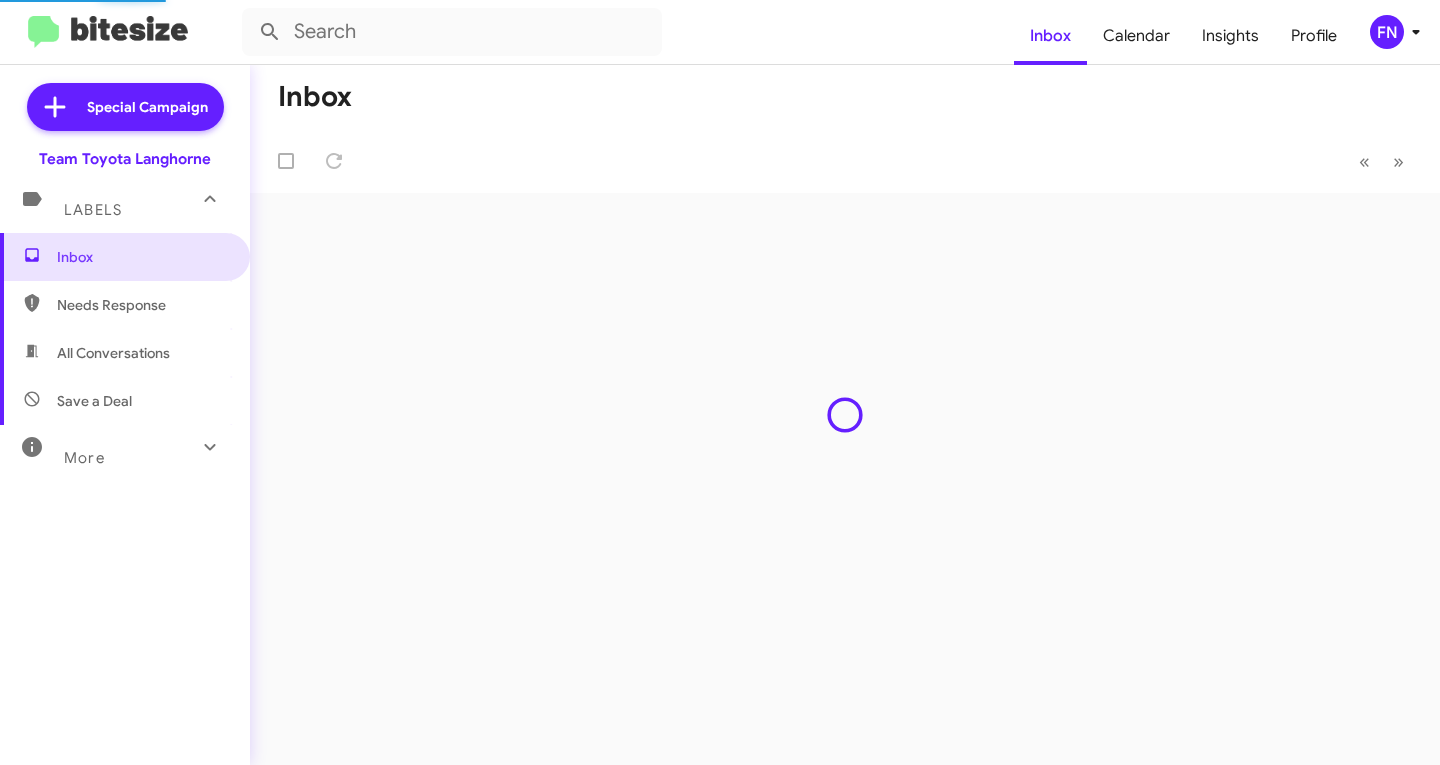 click on "FN" 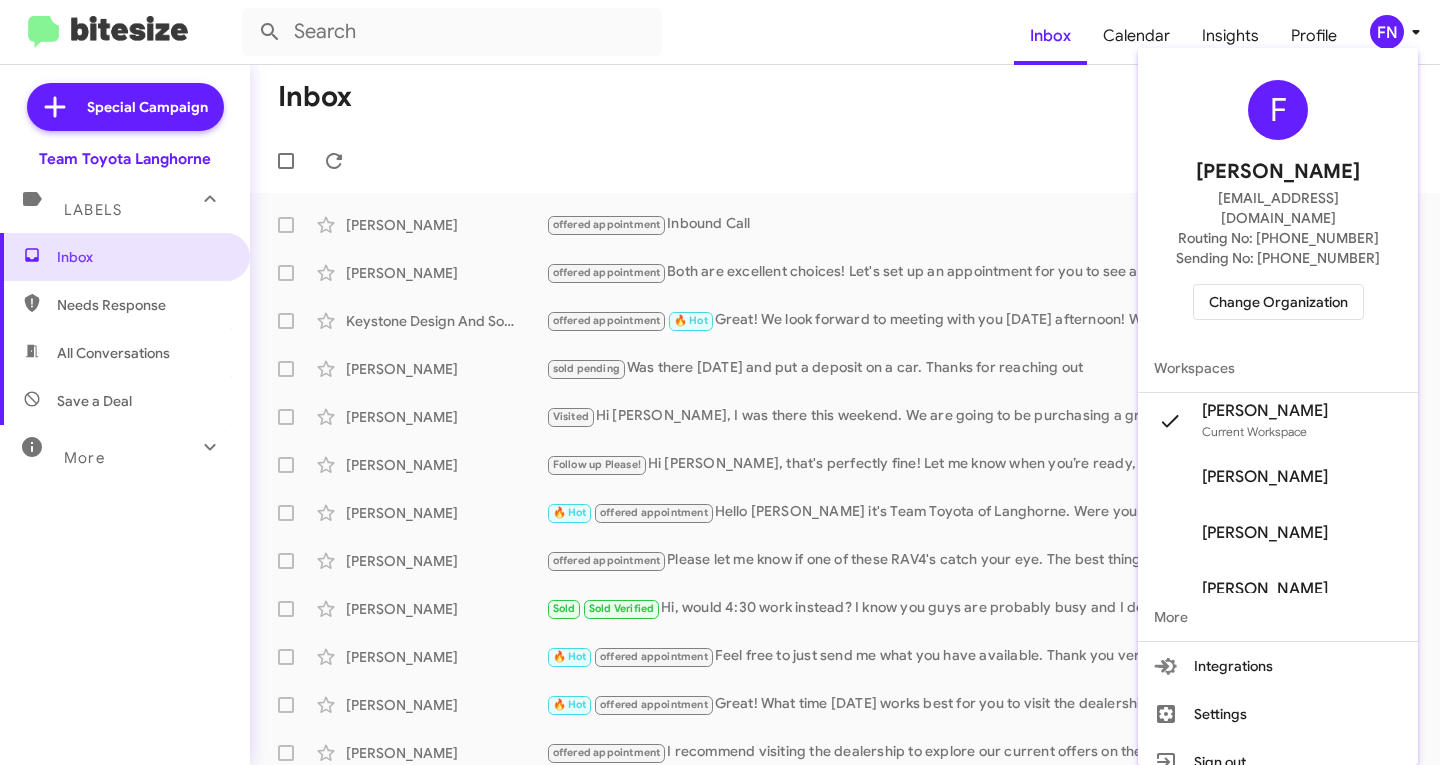 drag, startPoint x: 930, startPoint y: 124, endPoint x: 918, endPoint y: 130, distance: 13.416408 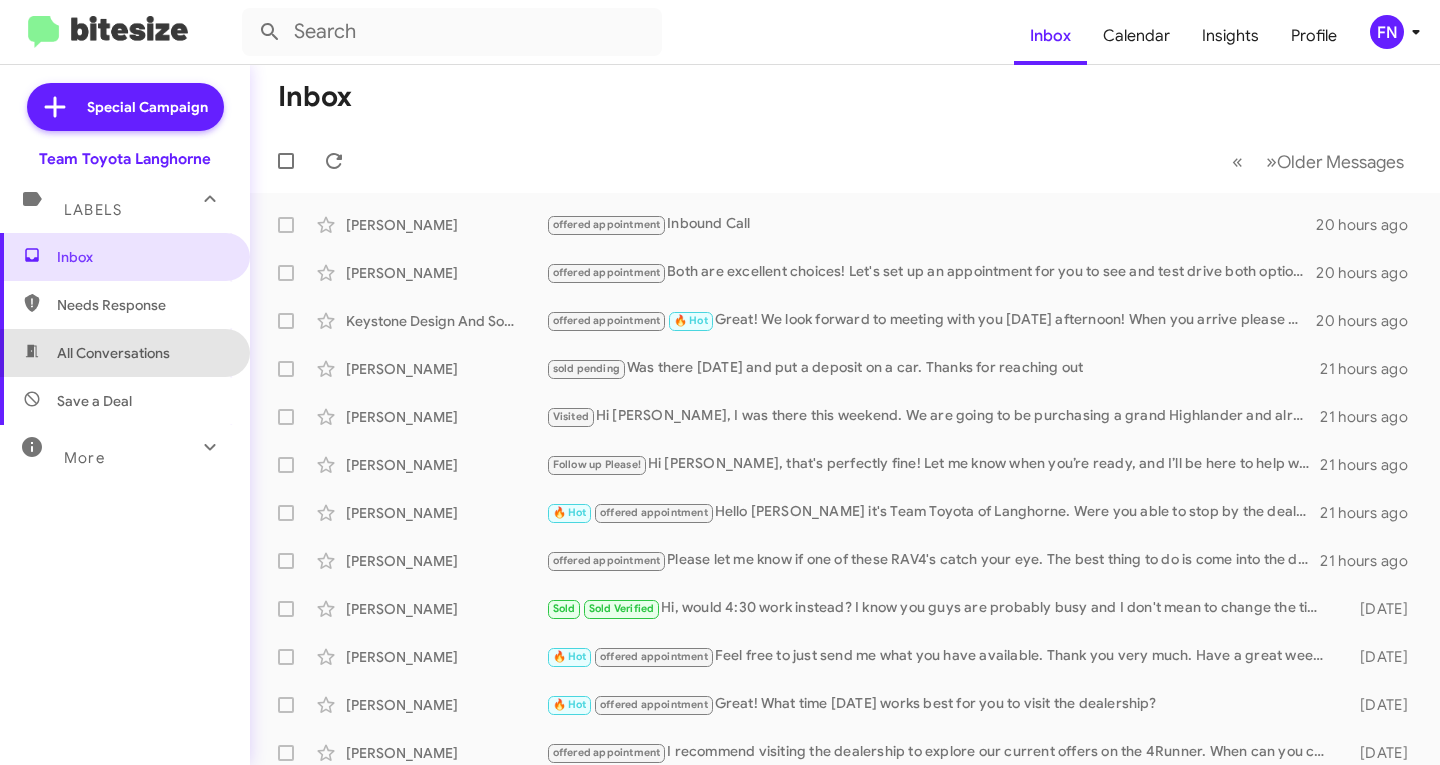 click on "All Conversations" at bounding box center [125, 353] 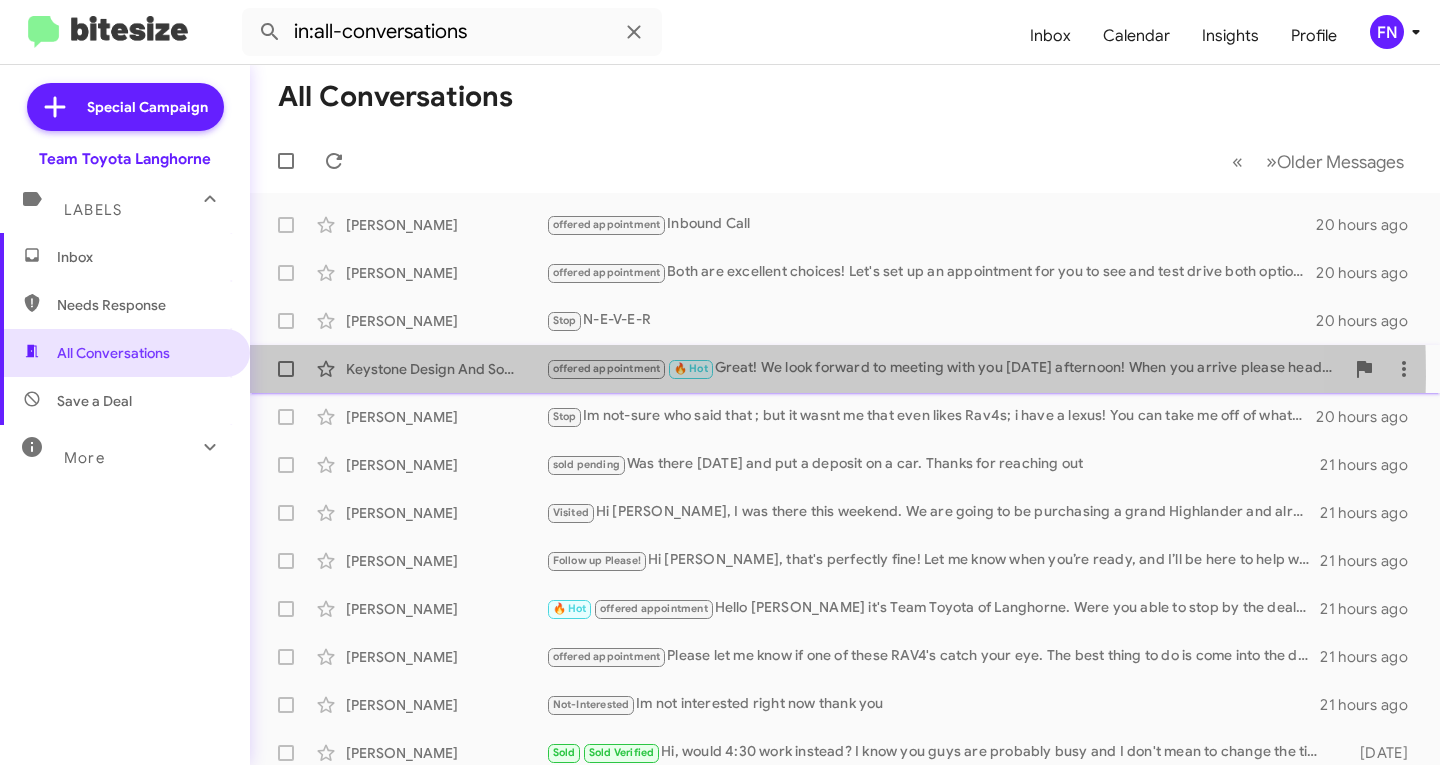 click on "Keystone Design And Solutions Inc" 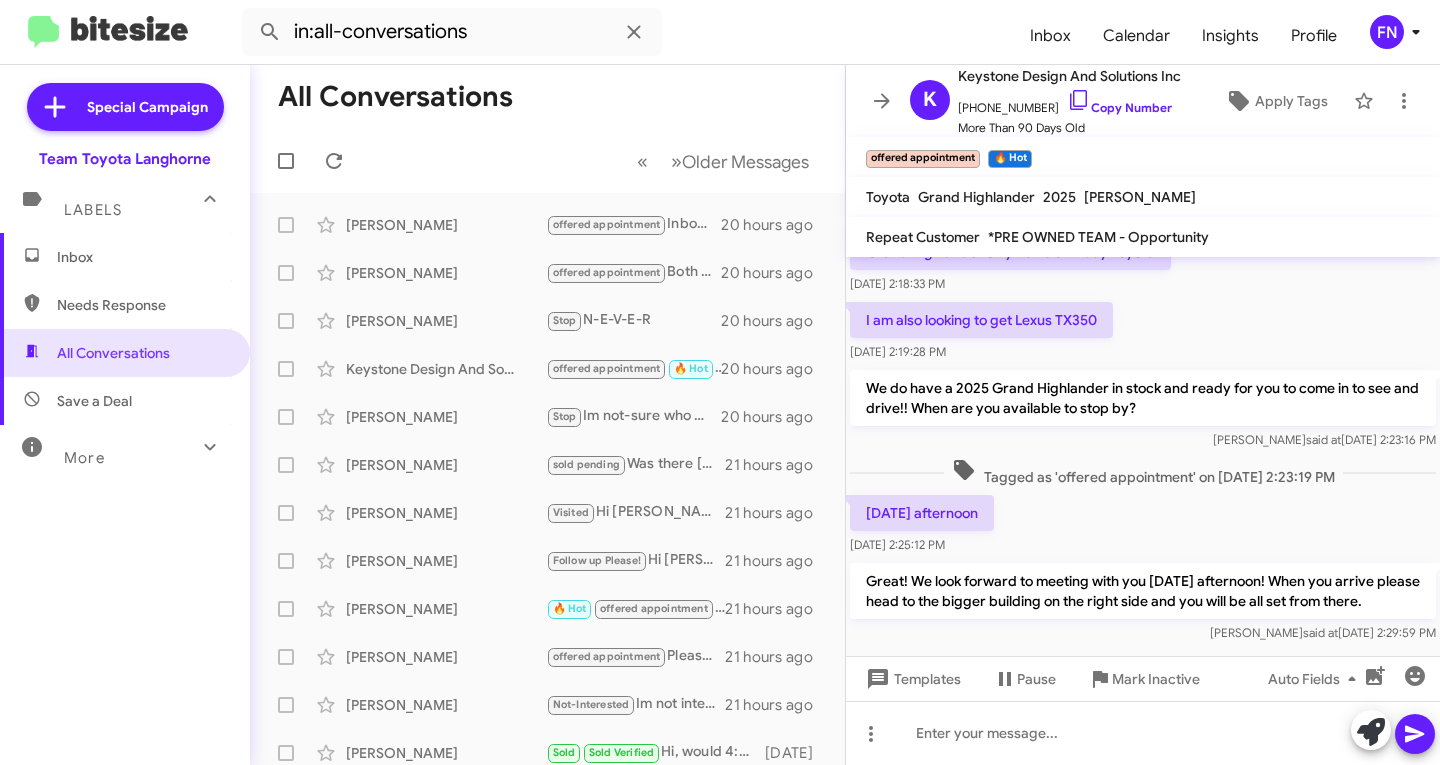 scroll, scrollTop: 2130, scrollLeft: 0, axis: vertical 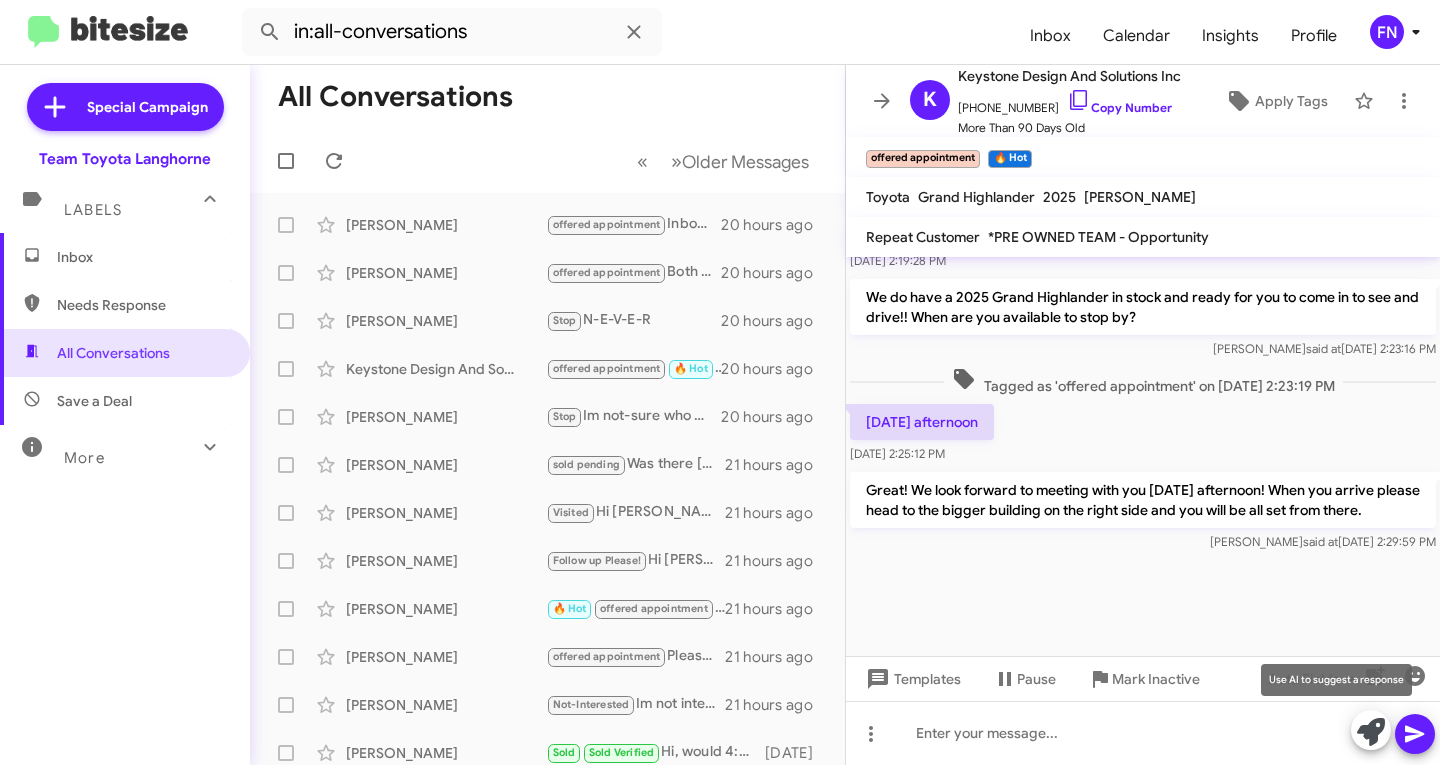 click 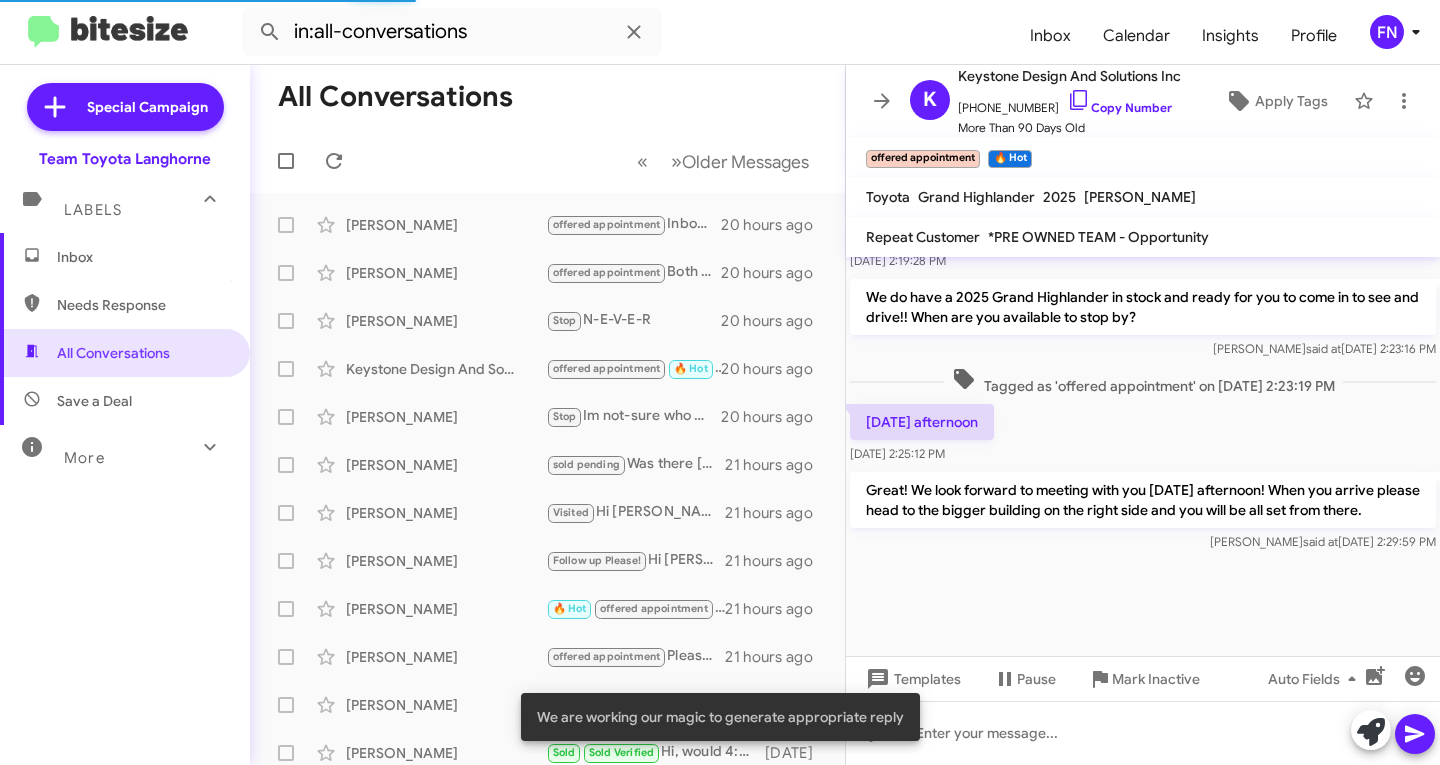 scroll, scrollTop: 1330, scrollLeft: 0, axis: vertical 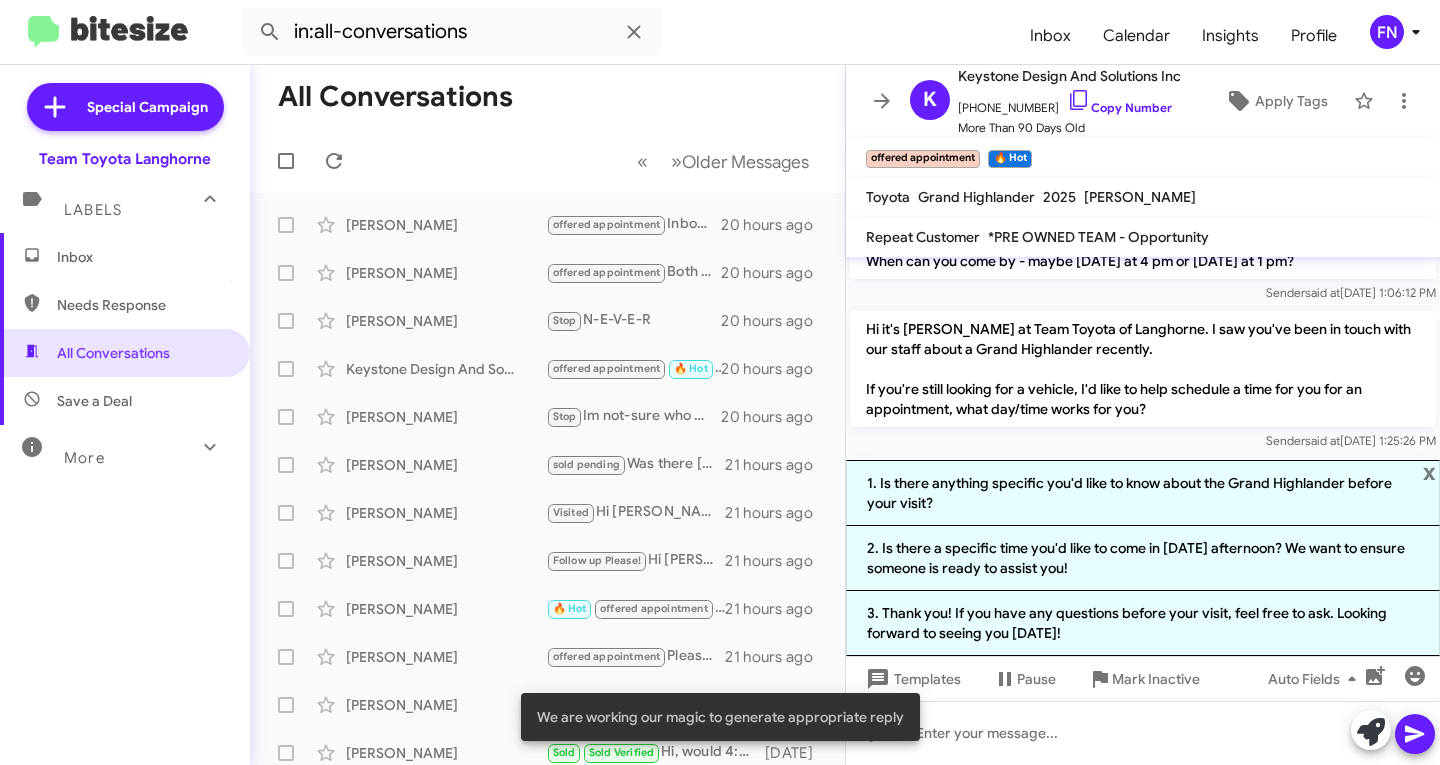 click on "Hi  it's Chris Erxleben at Team Toyota of Langhorne. I saw you've been in touch with our staff about a Grand Highlander recently.
If you're still looking for a vehicle, I'd like to help schedule a time for you for an appointment, what day/time works for you?" 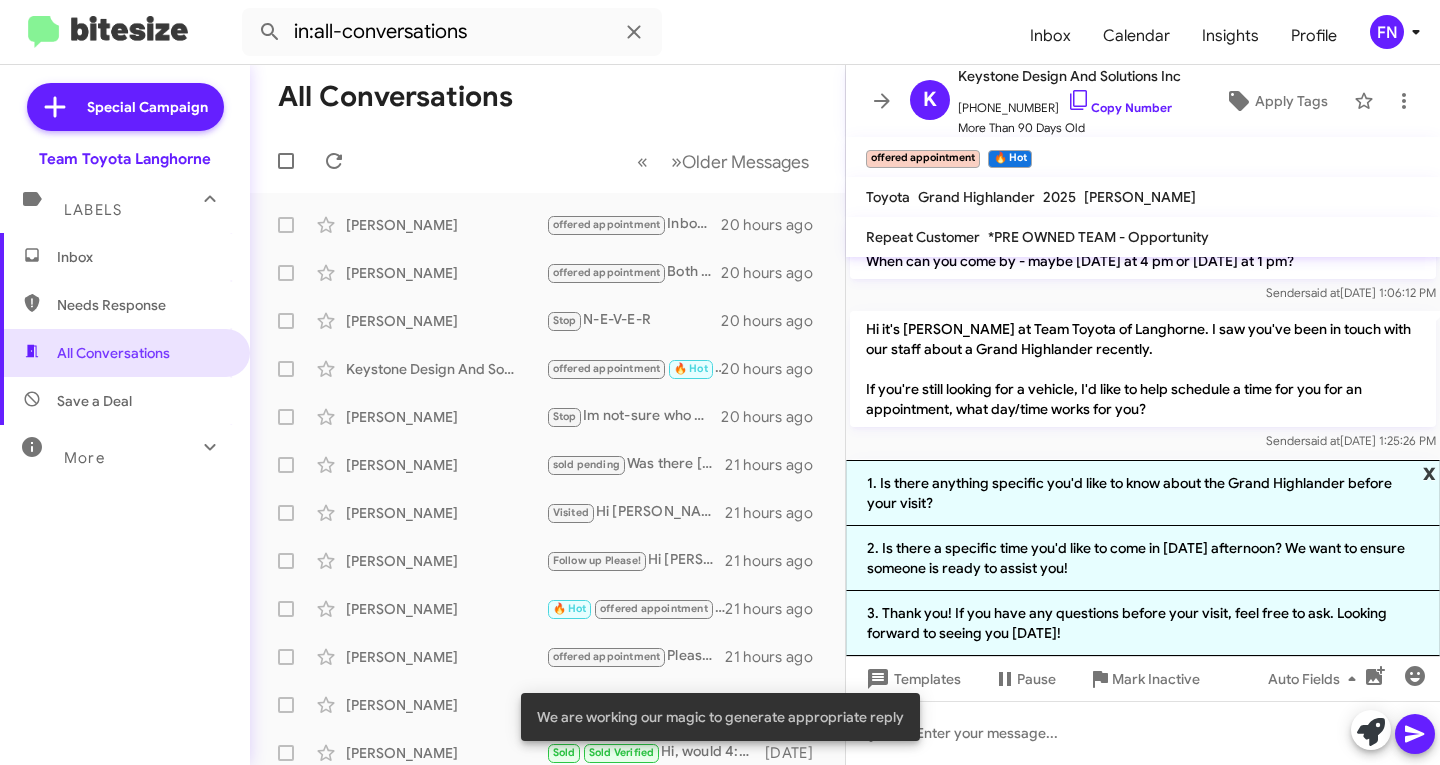 click on "x" 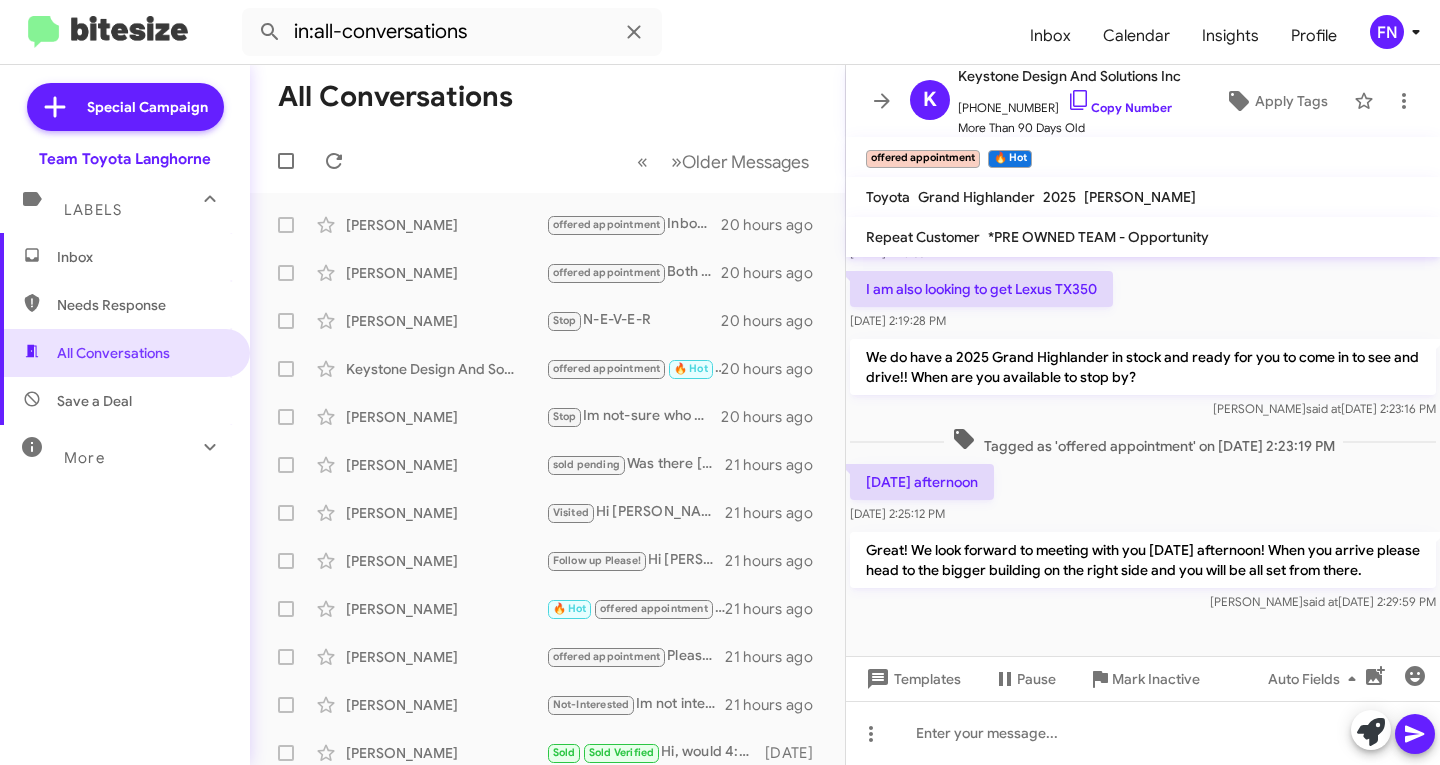 scroll, scrollTop: 1530, scrollLeft: 0, axis: vertical 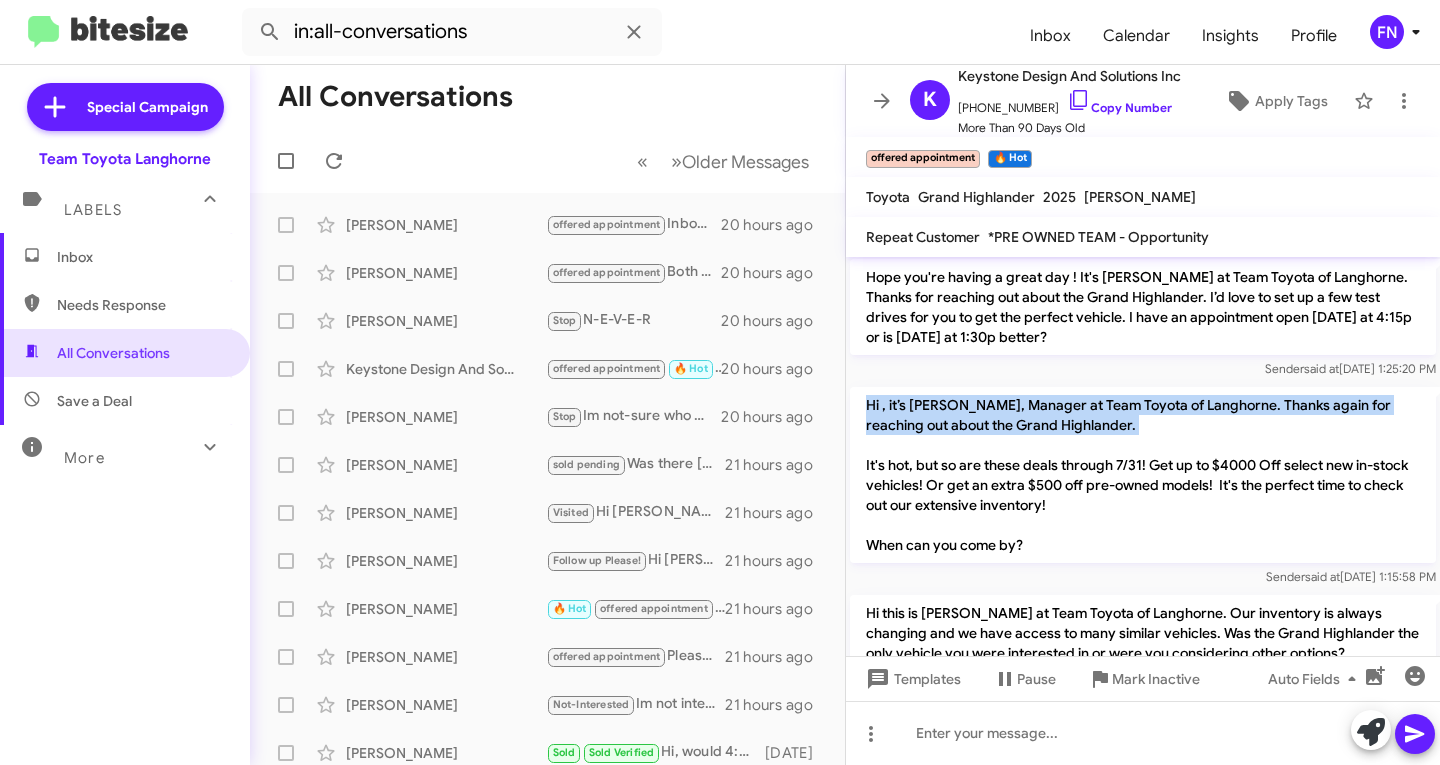 drag, startPoint x: 1149, startPoint y: 445, endPoint x: 856, endPoint y: 425, distance: 293.6818 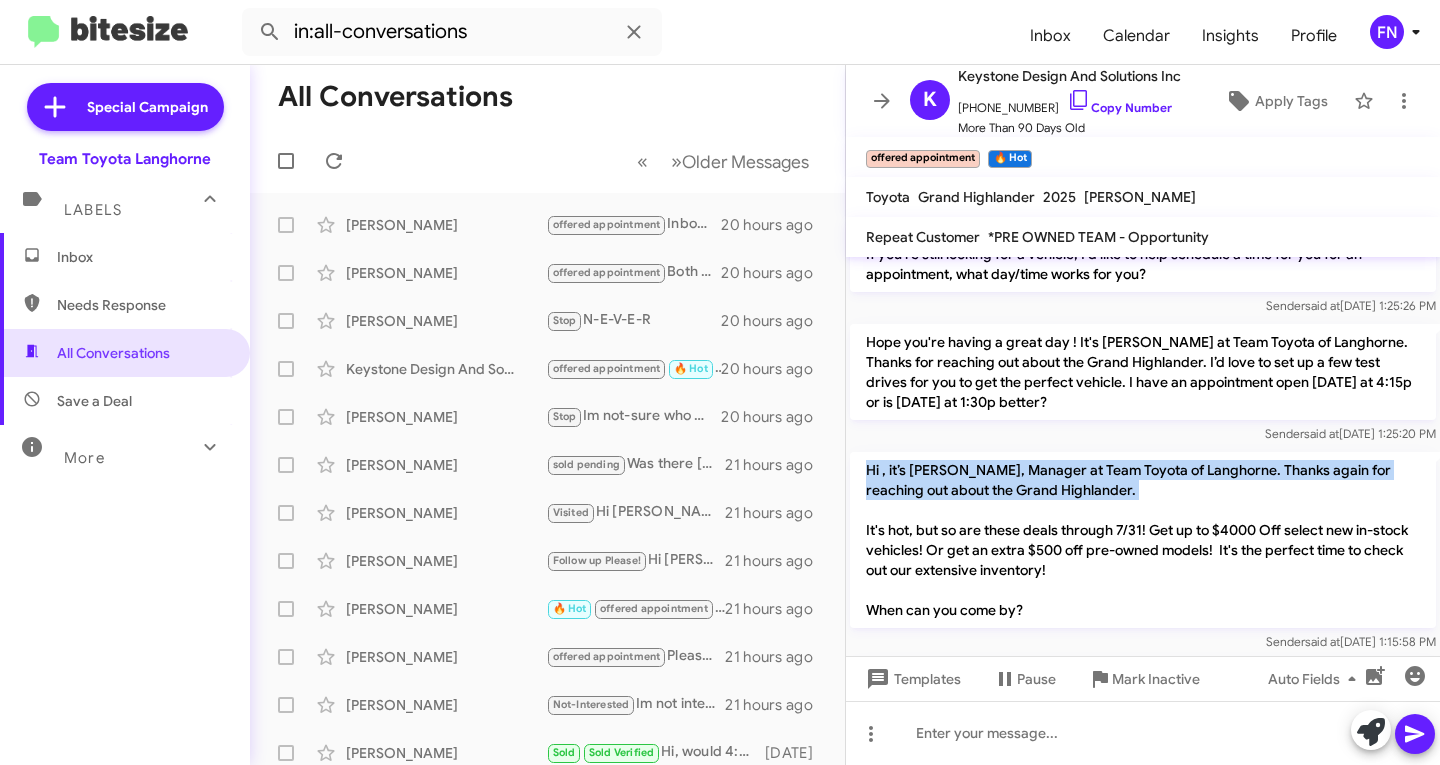 scroll, scrollTop: 1430, scrollLeft: 0, axis: vertical 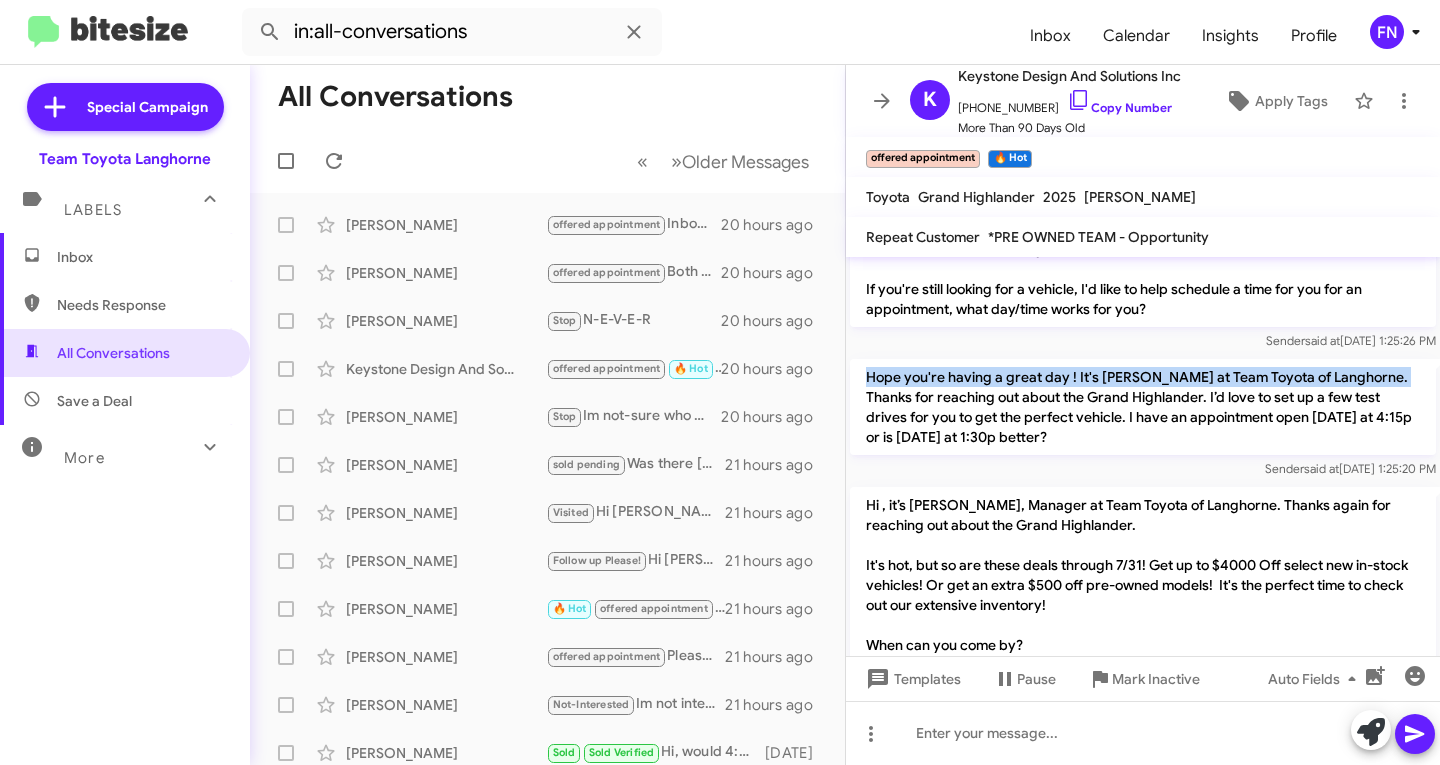 drag, startPoint x: 871, startPoint y: 399, endPoint x: 1394, endPoint y: 384, distance: 523.2151 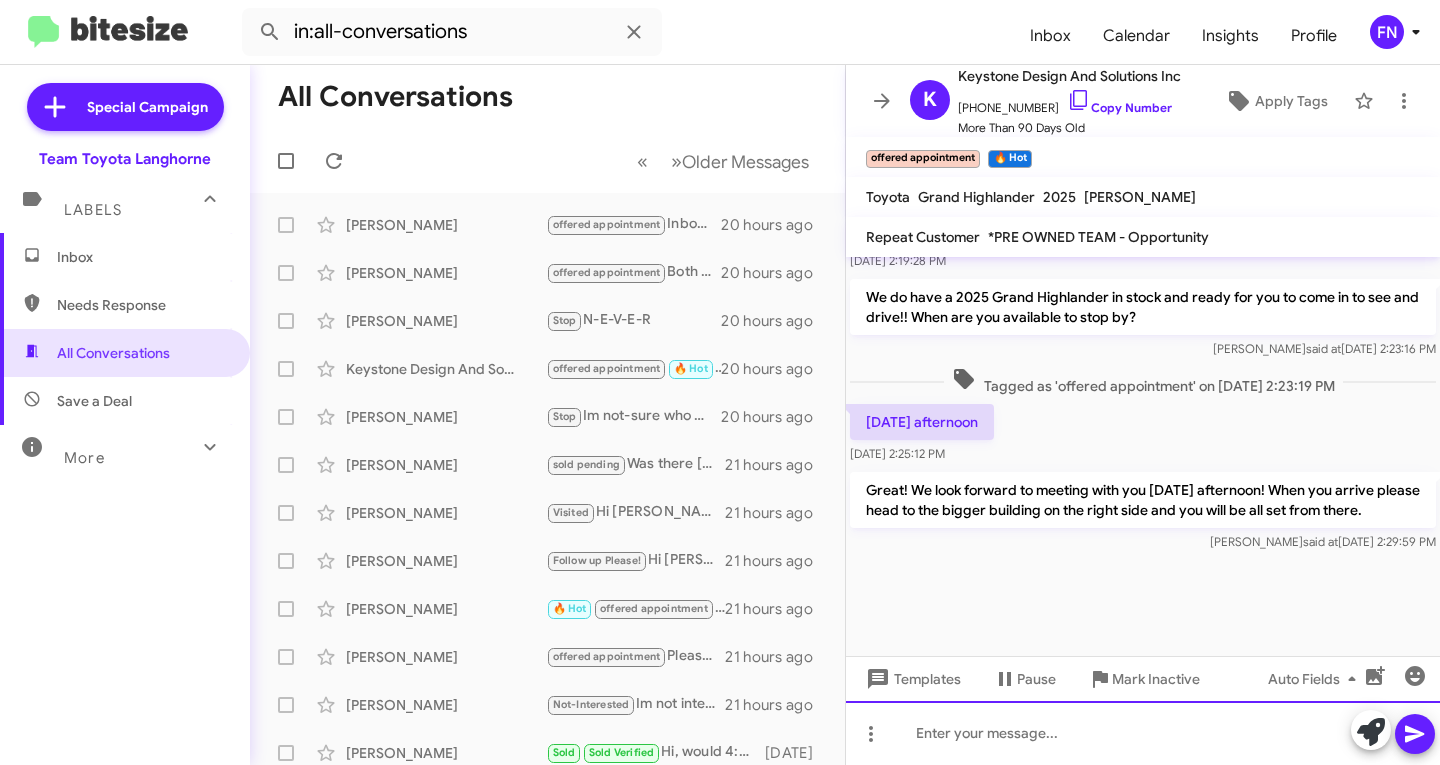 click 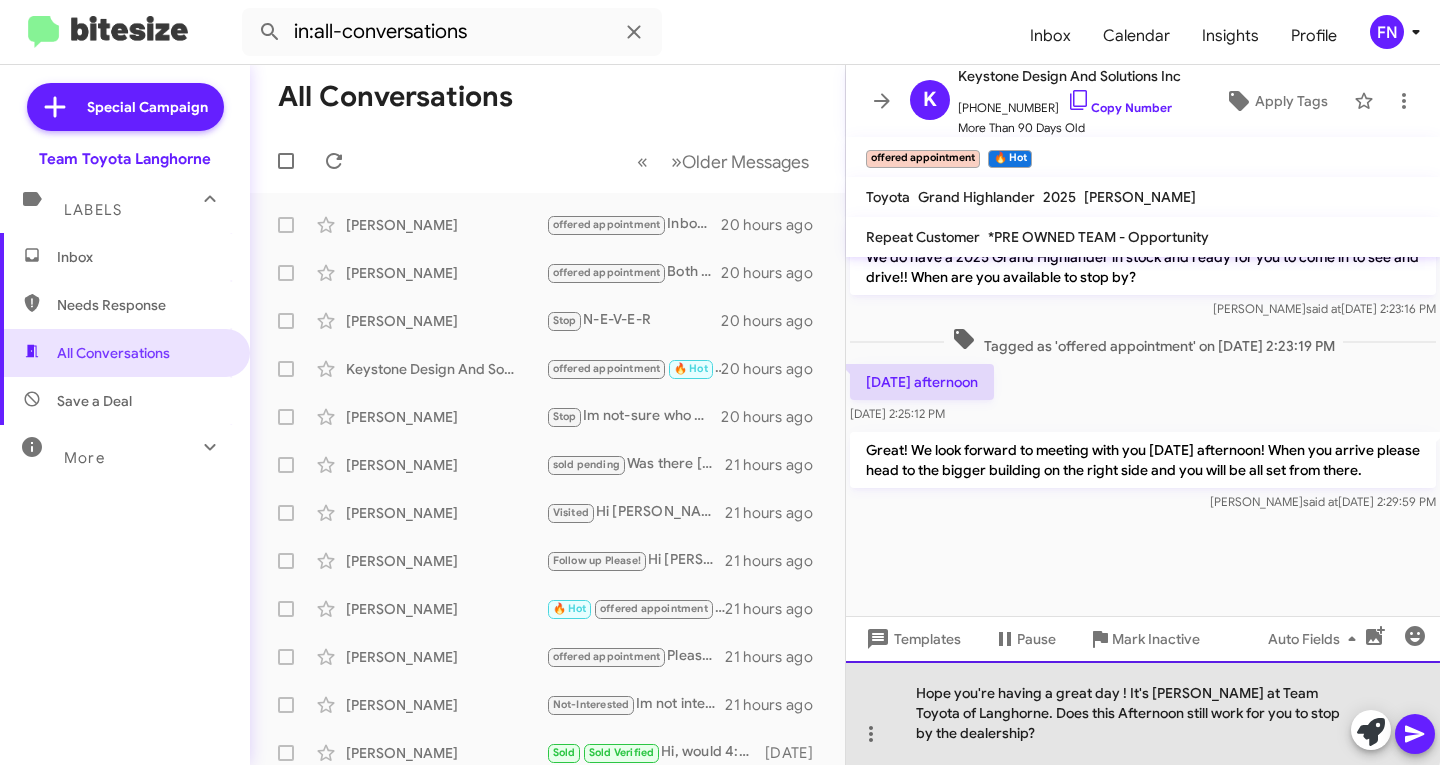 click on "Hope you're having a great day ! It's Chris Erxleben at Team Toyota of Langhorne. Does this Afternoon still work for you to stop by the dealership?" 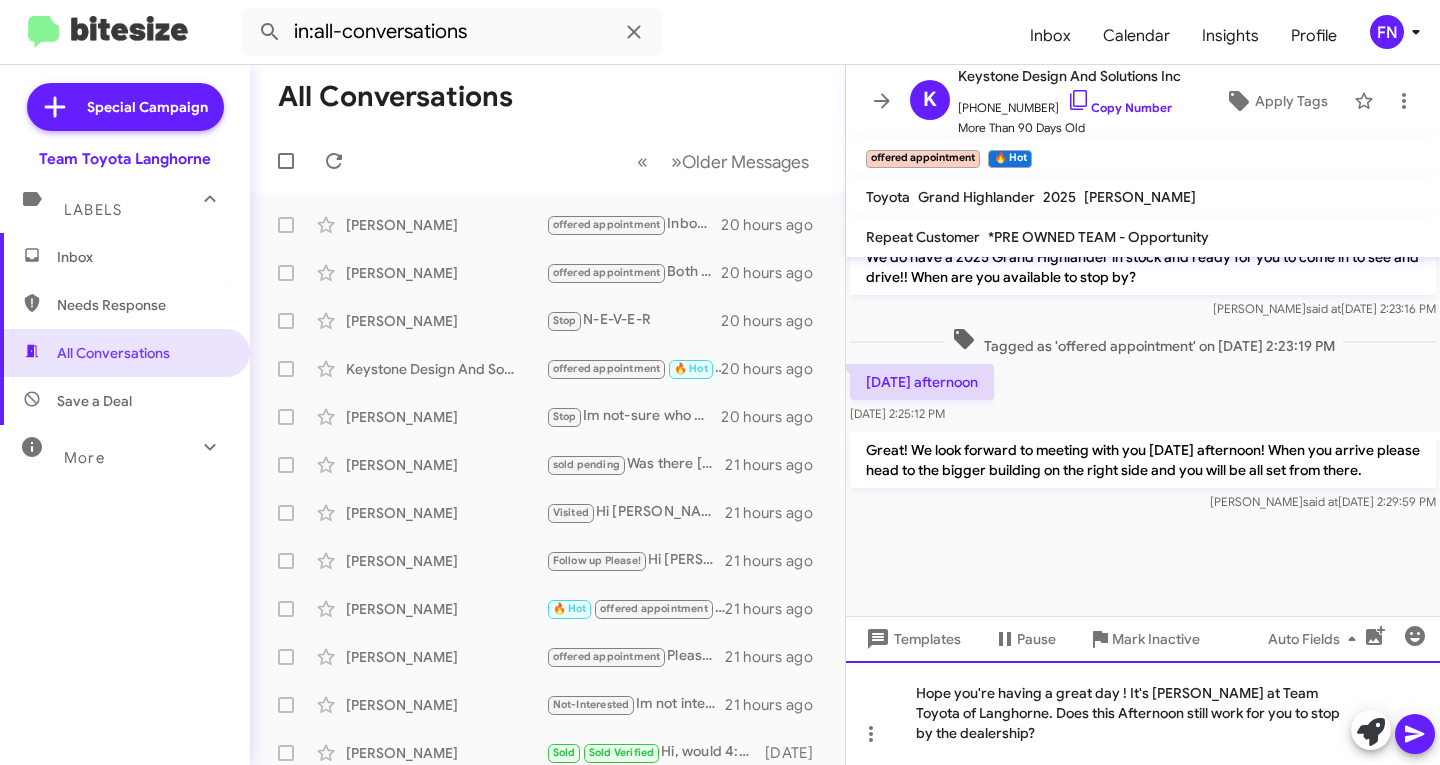 click on "Hope you're having a great day ! It's Chris Erxleben at Team Toyota of Langhorne. Does this Afternoon still work for you to stop by the dealership?" 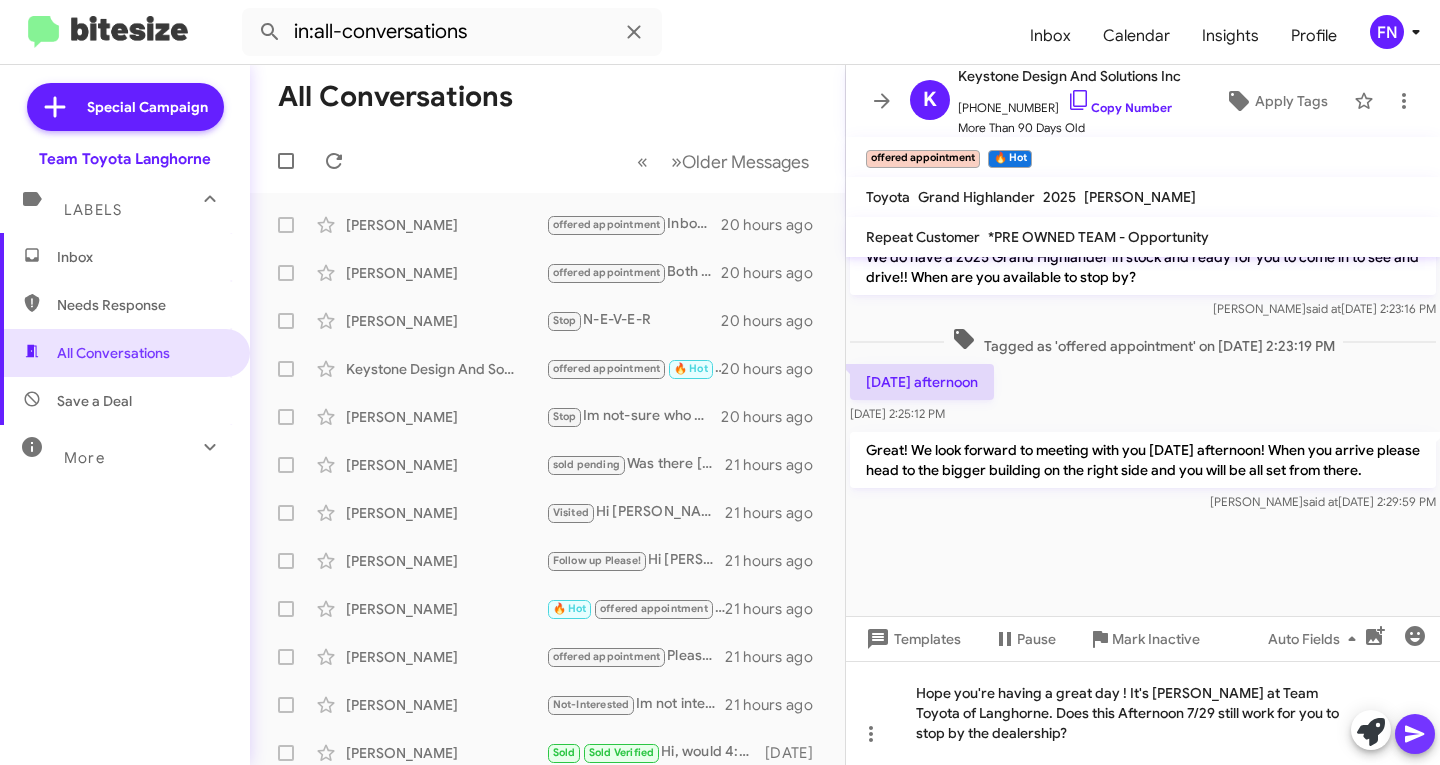 click 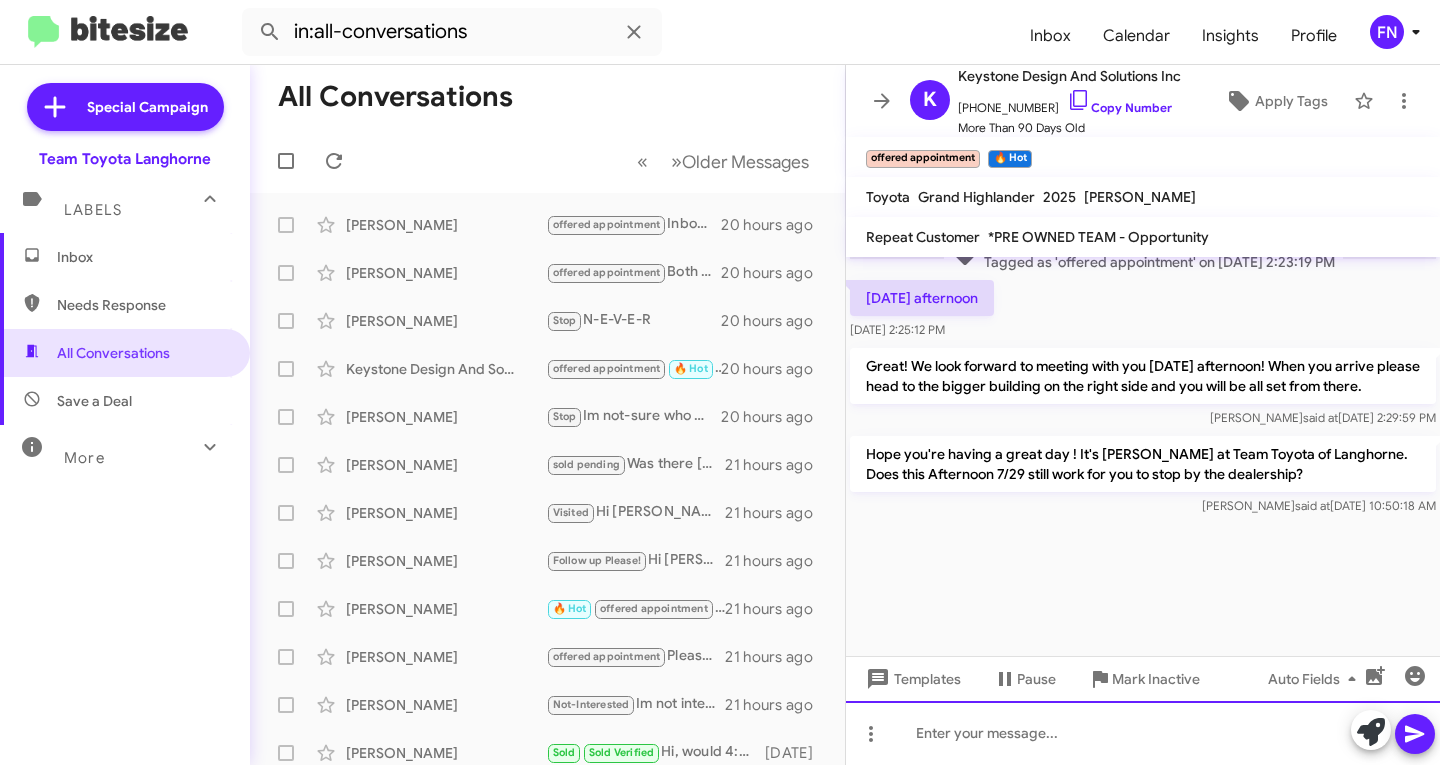 scroll, scrollTop: 4405, scrollLeft: 0, axis: vertical 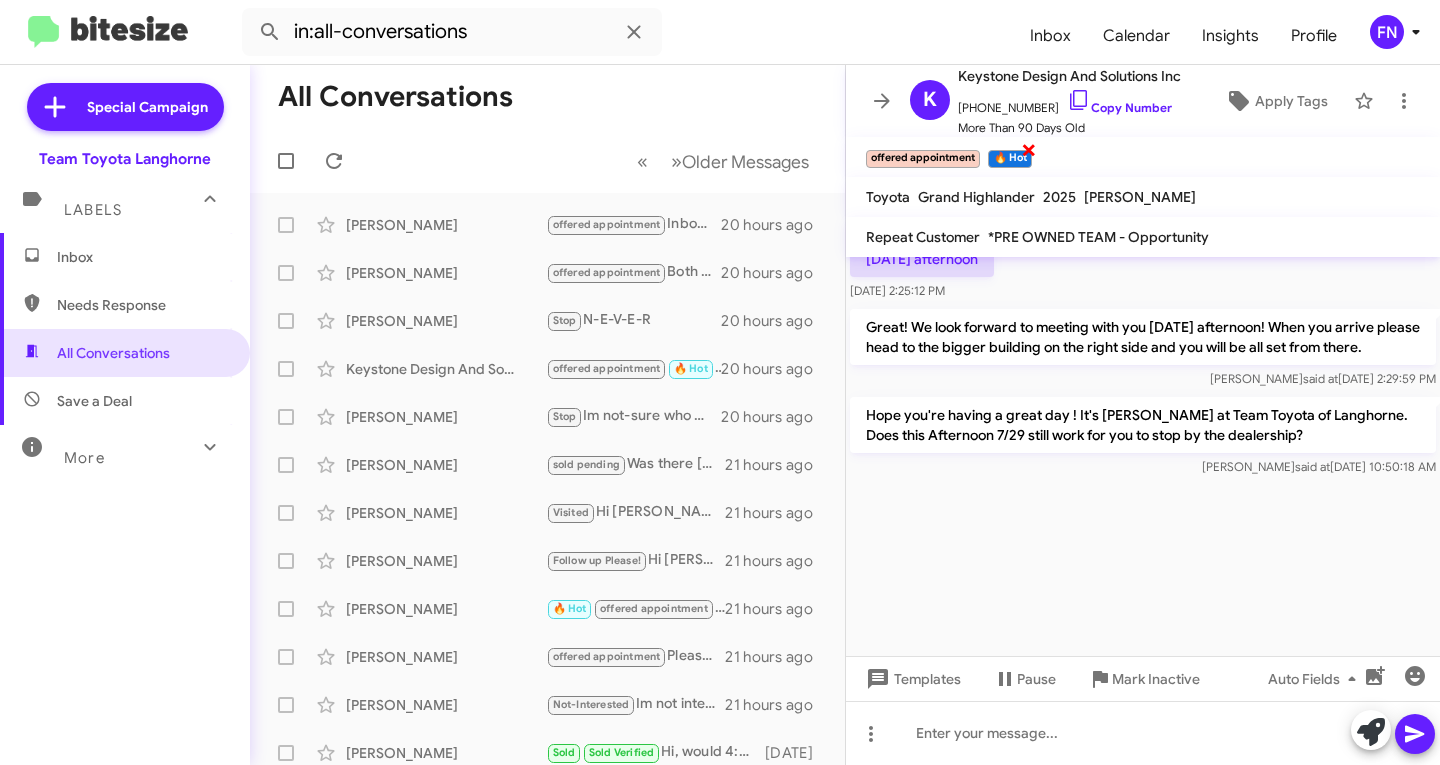 click on "×" 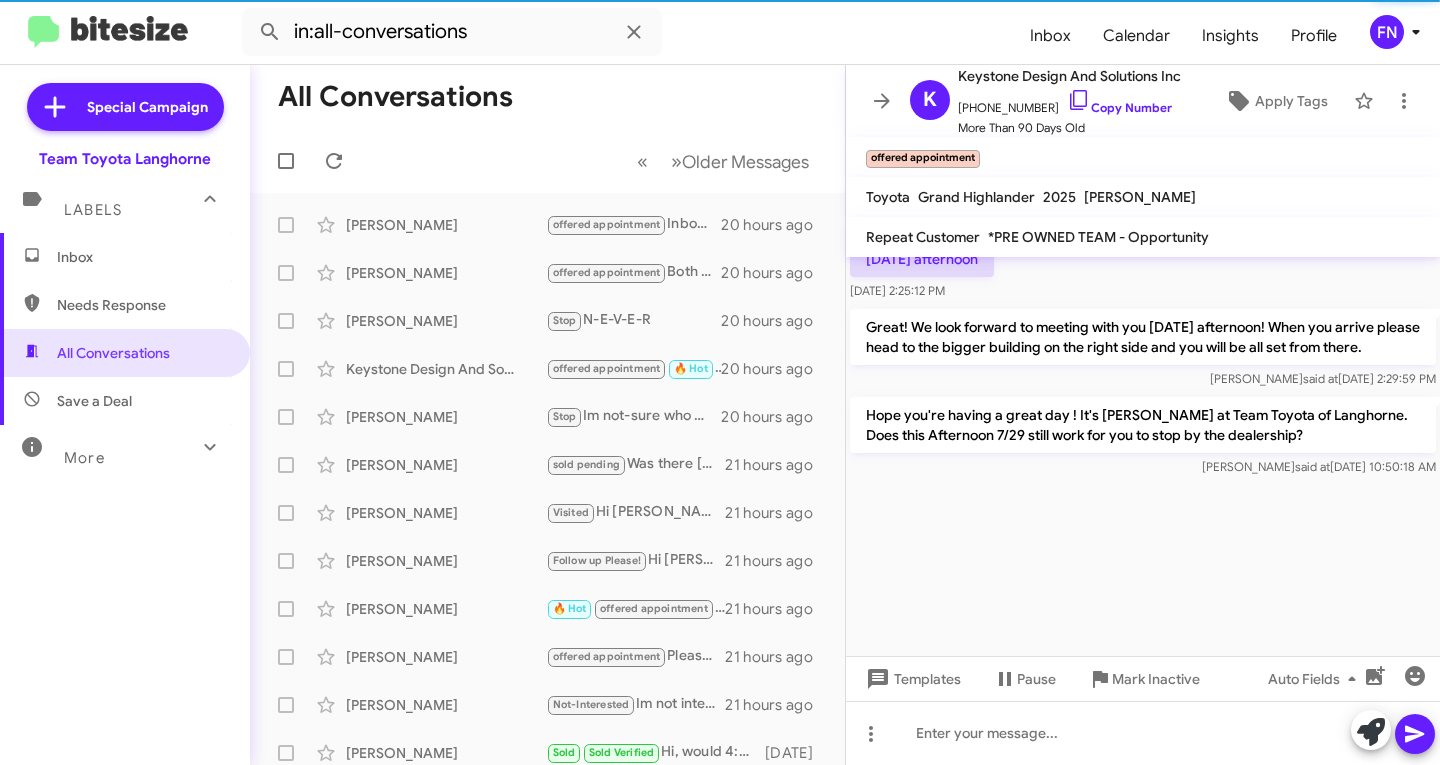 click on "offered appointment   ×   🔥 Hot   ×" 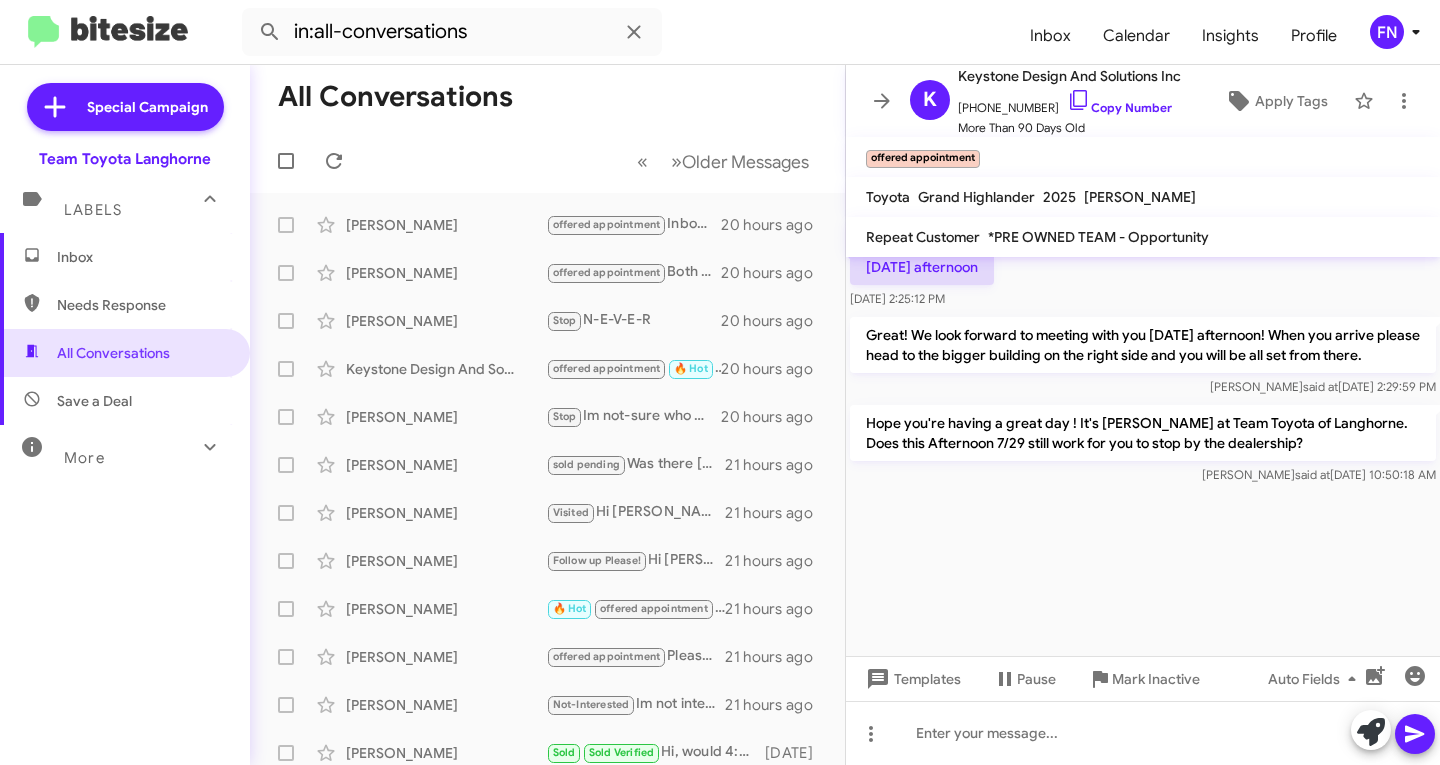 scroll, scrollTop: 4305, scrollLeft: 0, axis: vertical 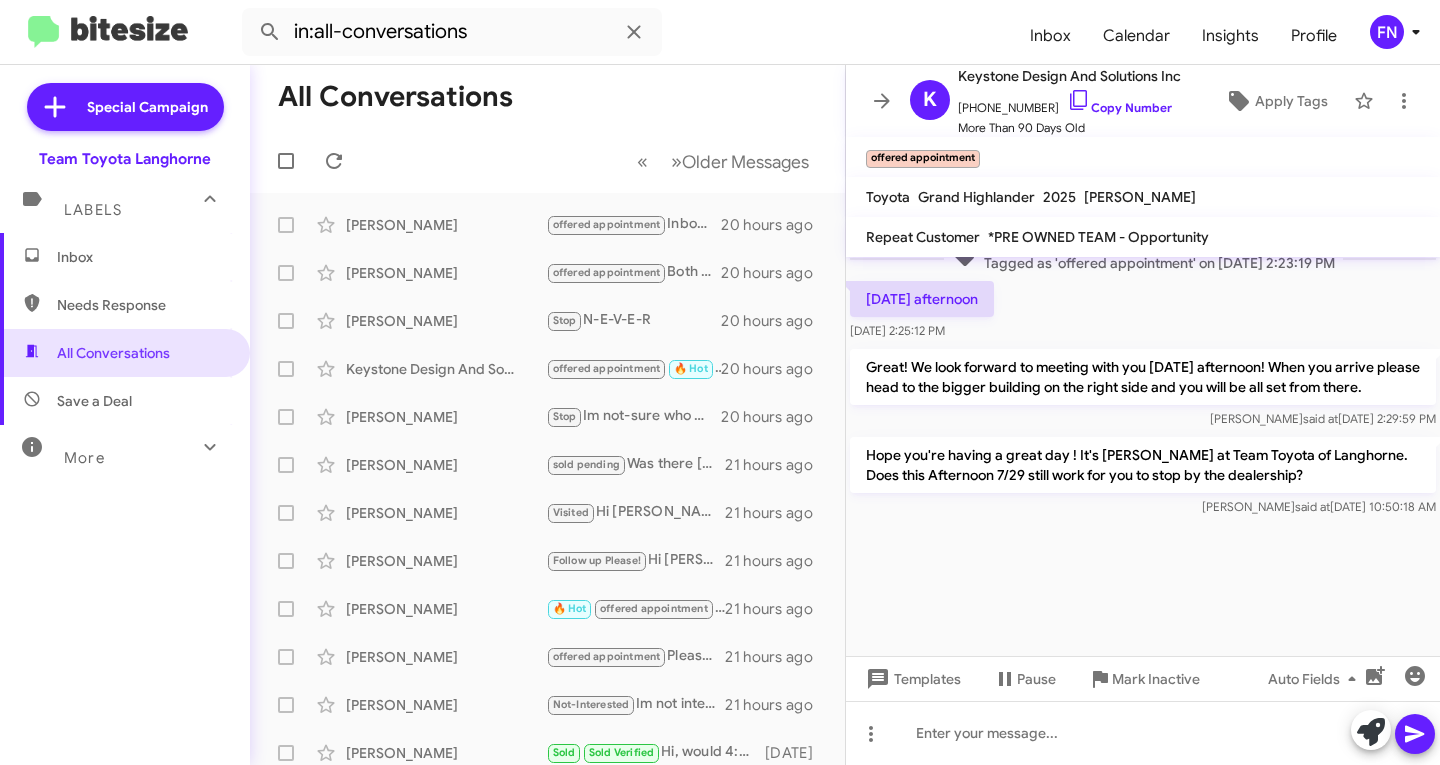 click on "Labels" at bounding box center (125, 201) 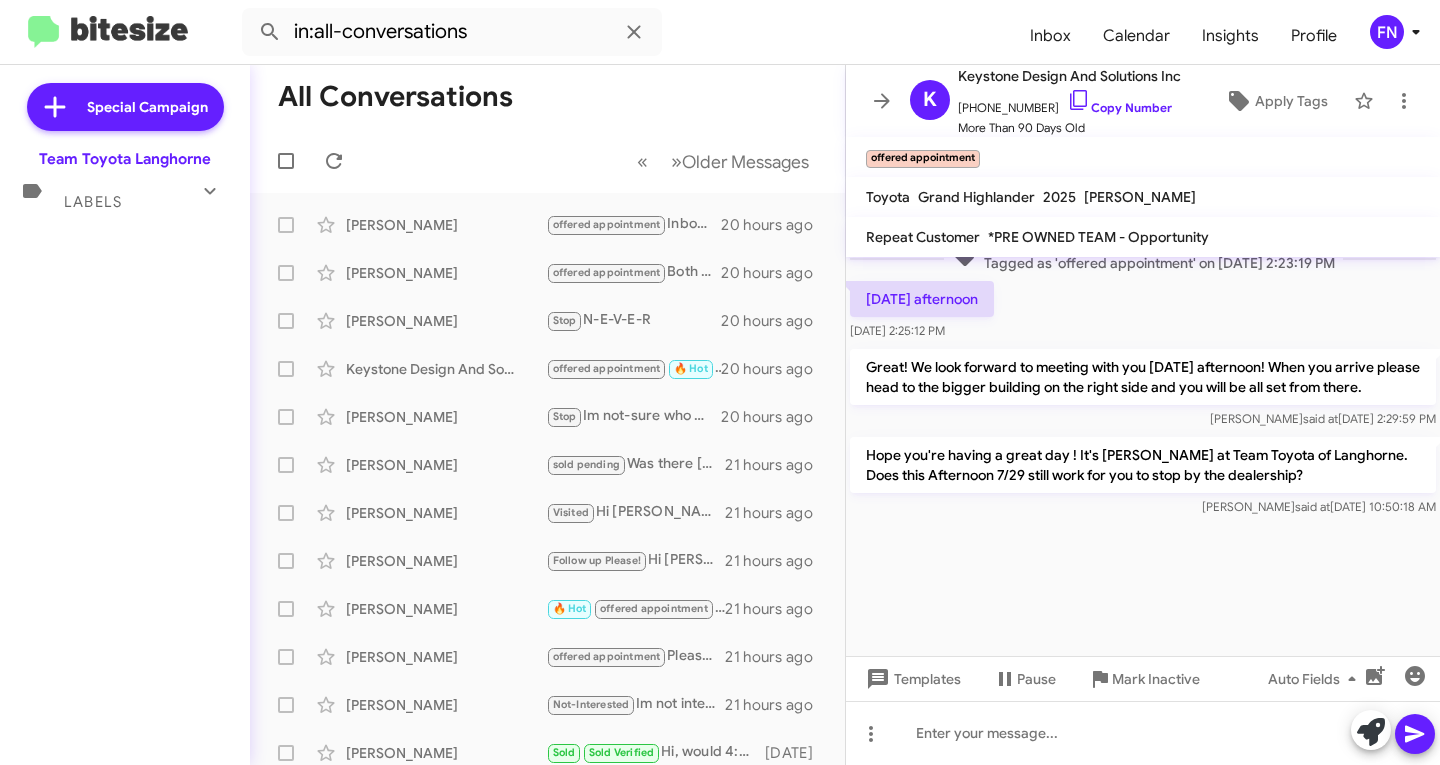 click on "Labels" at bounding box center [105, 193] 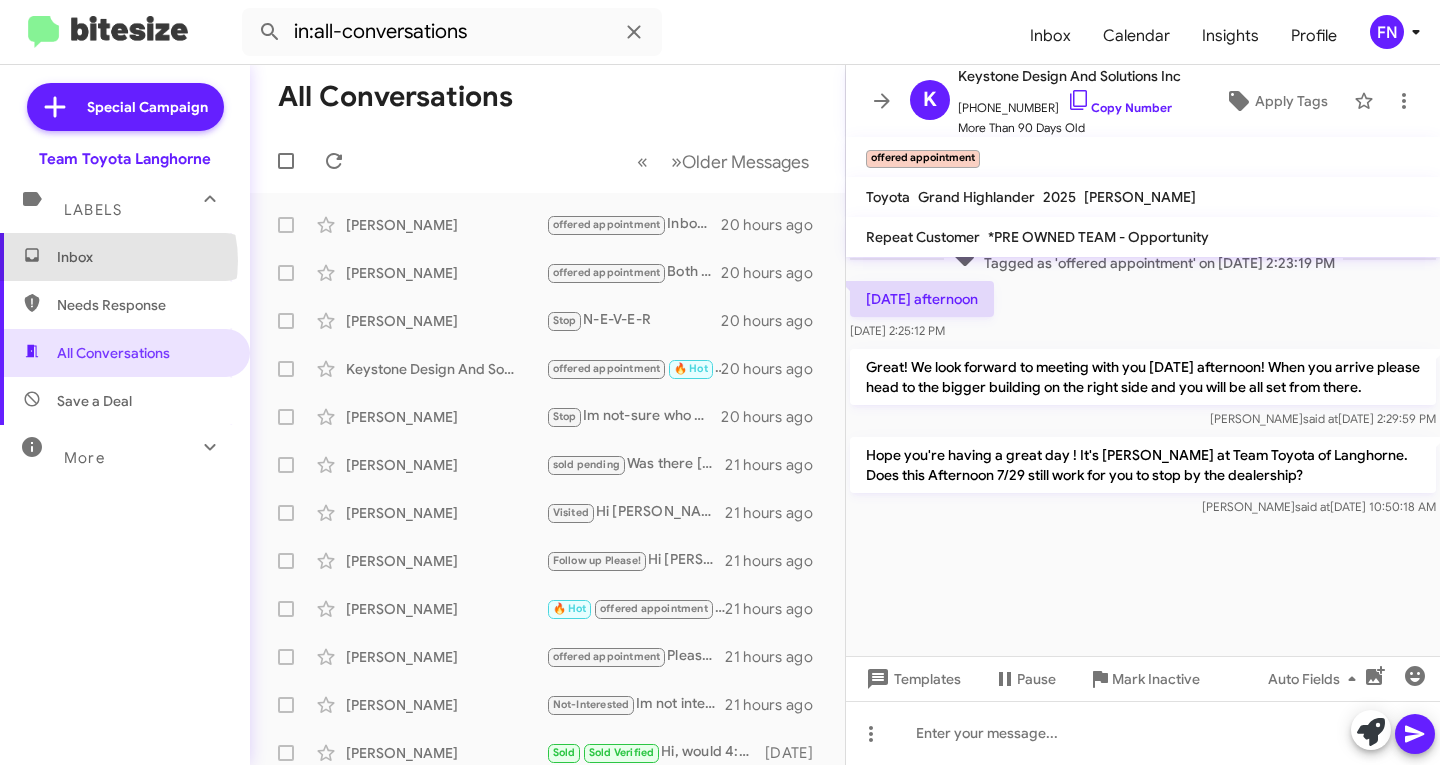 click on "Inbox" at bounding box center [142, 257] 